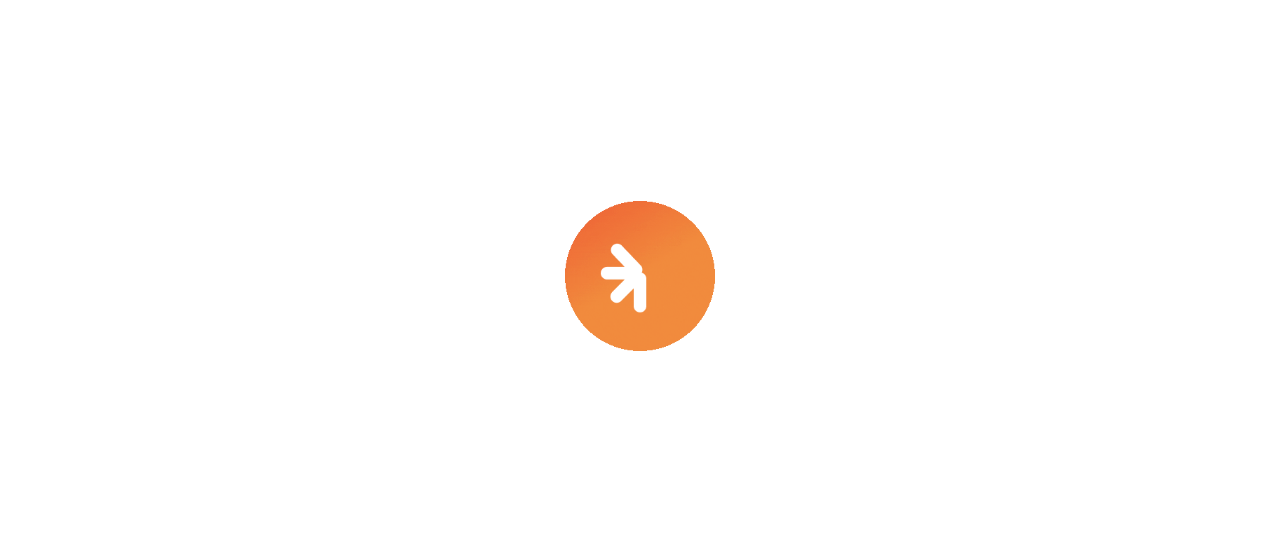scroll, scrollTop: 0, scrollLeft: 0, axis: both 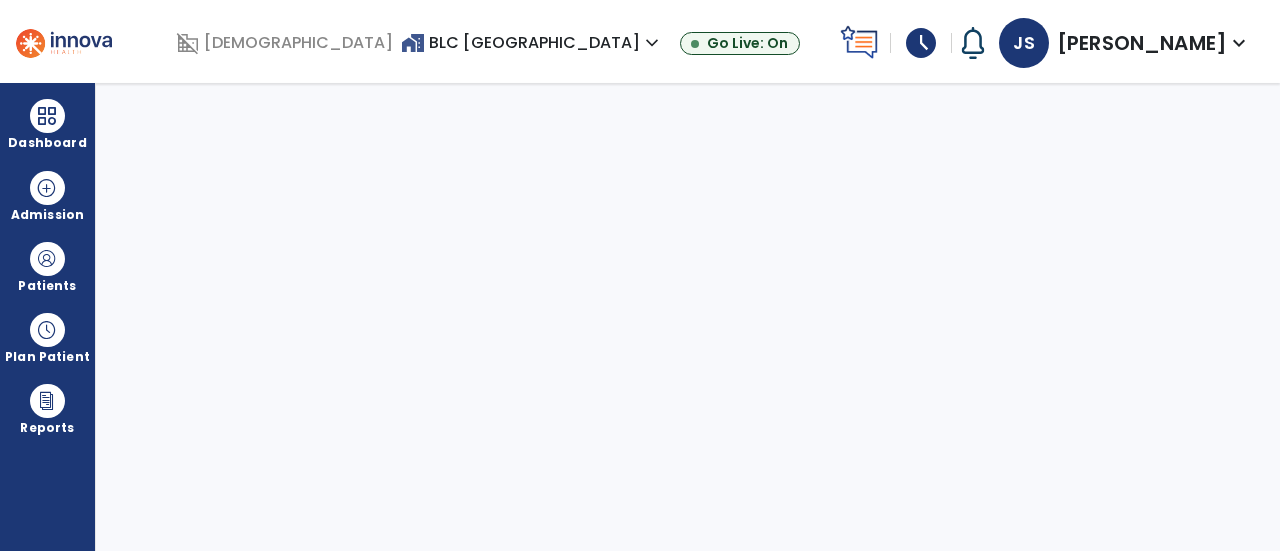 select on "****" 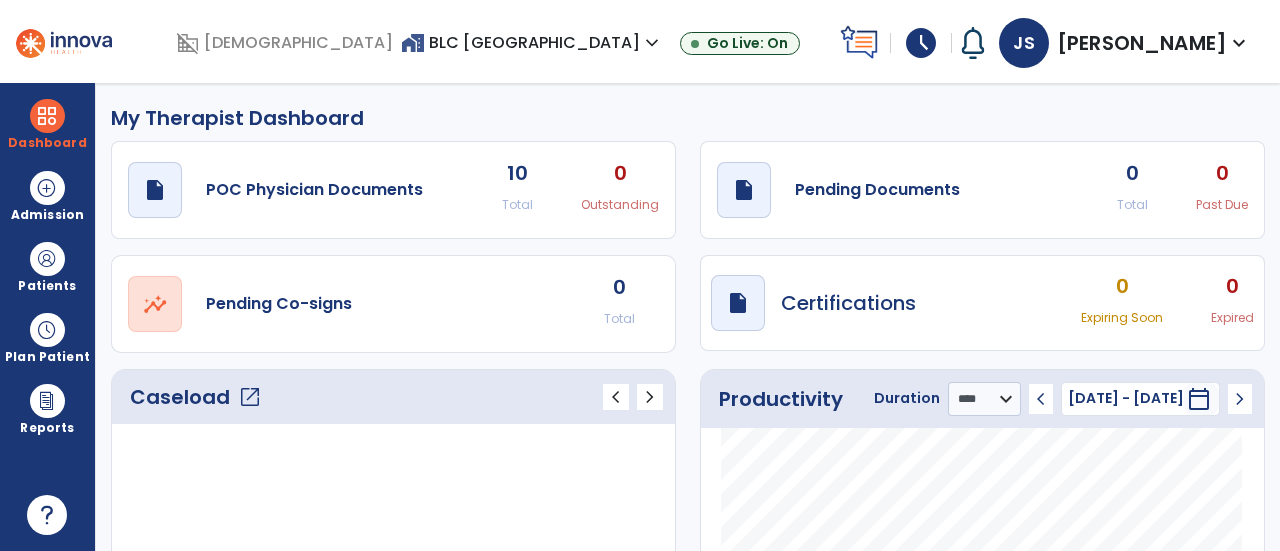 click on "schedule" at bounding box center (921, 43) 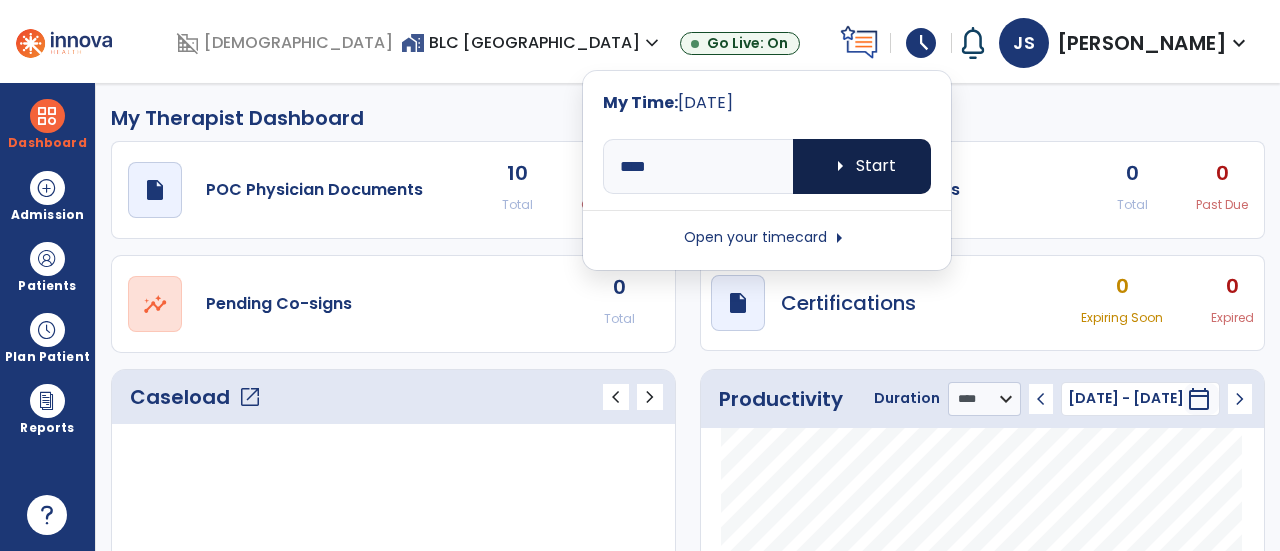 click on "arrow_right  Start" at bounding box center (862, 166) 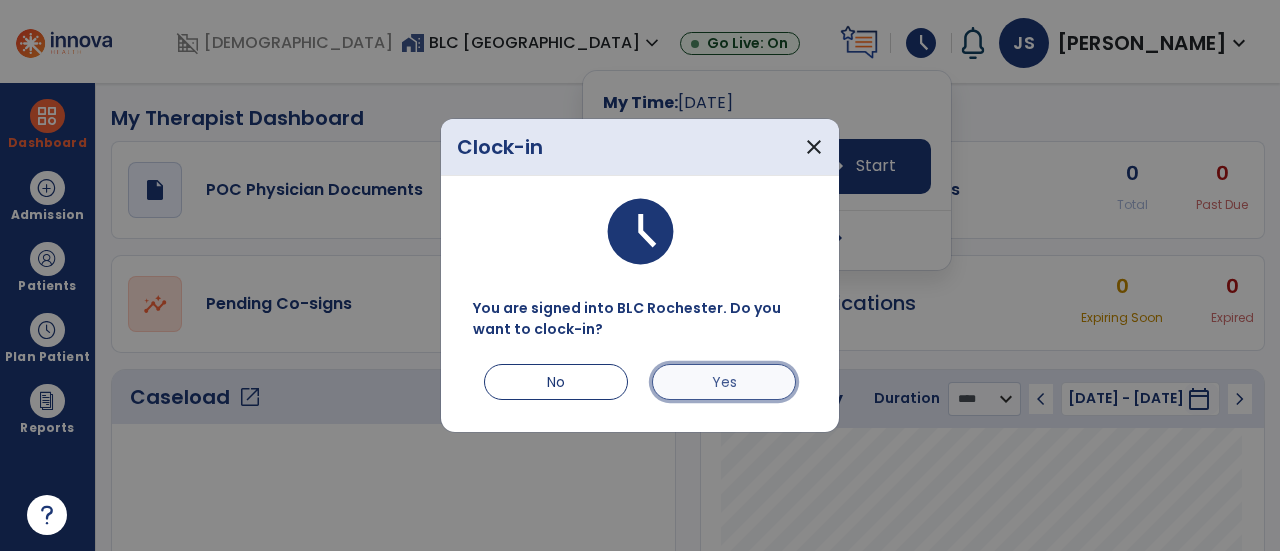 click on "Yes" at bounding box center [724, 382] 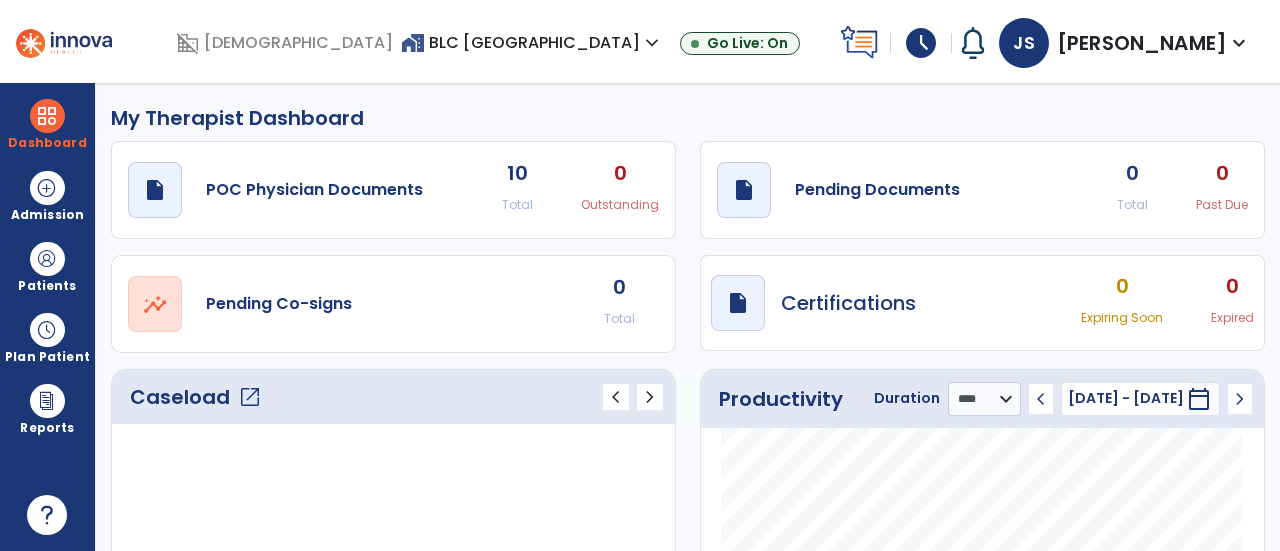 click on "schedule" at bounding box center [921, 43] 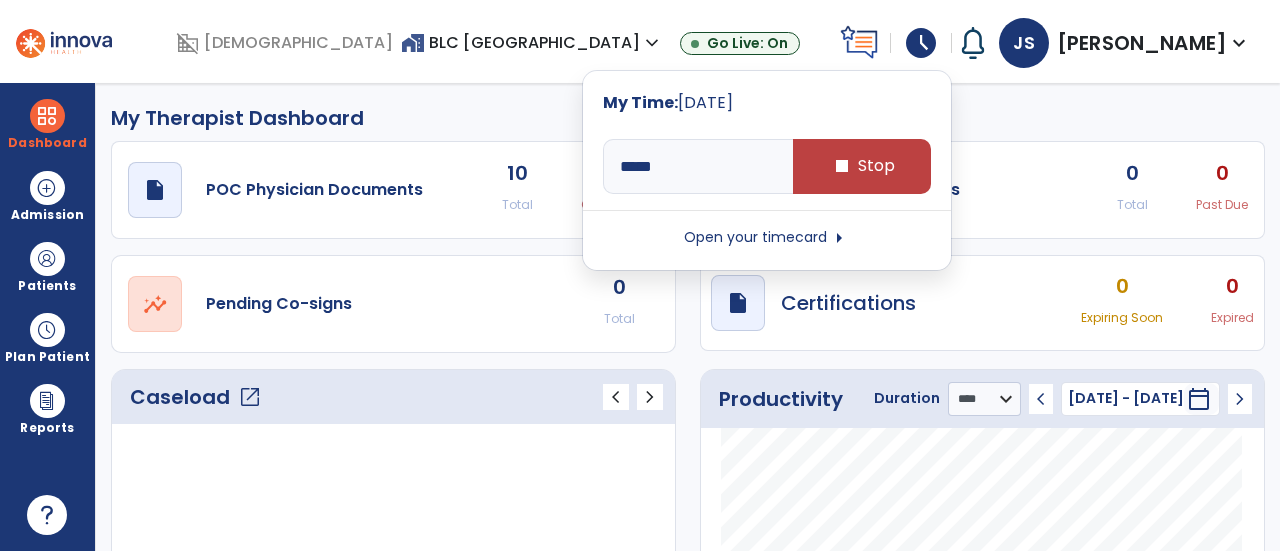 click on "Open your timecard  arrow_right" at bounding box center [767, 238] 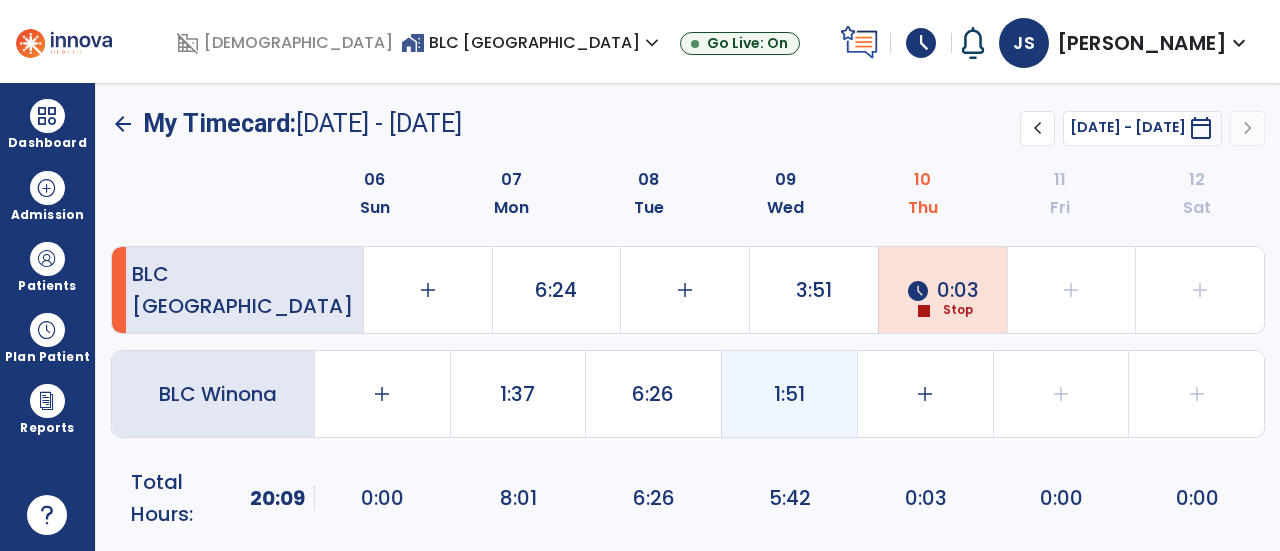click on "1:51" 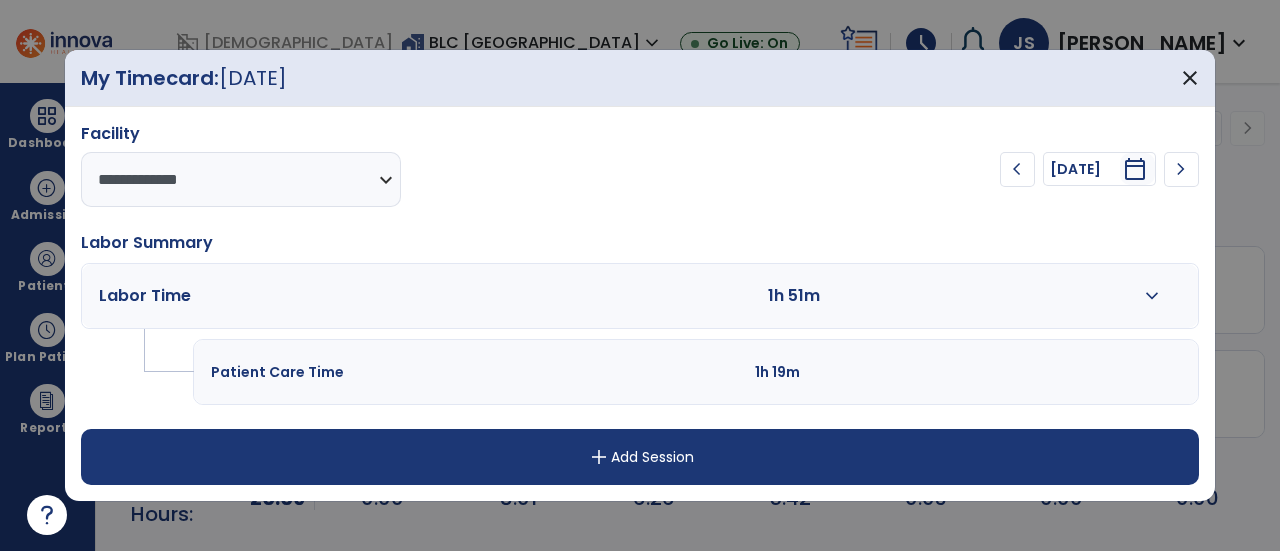 click on "expand_more" at bounding box center [1152, 296] 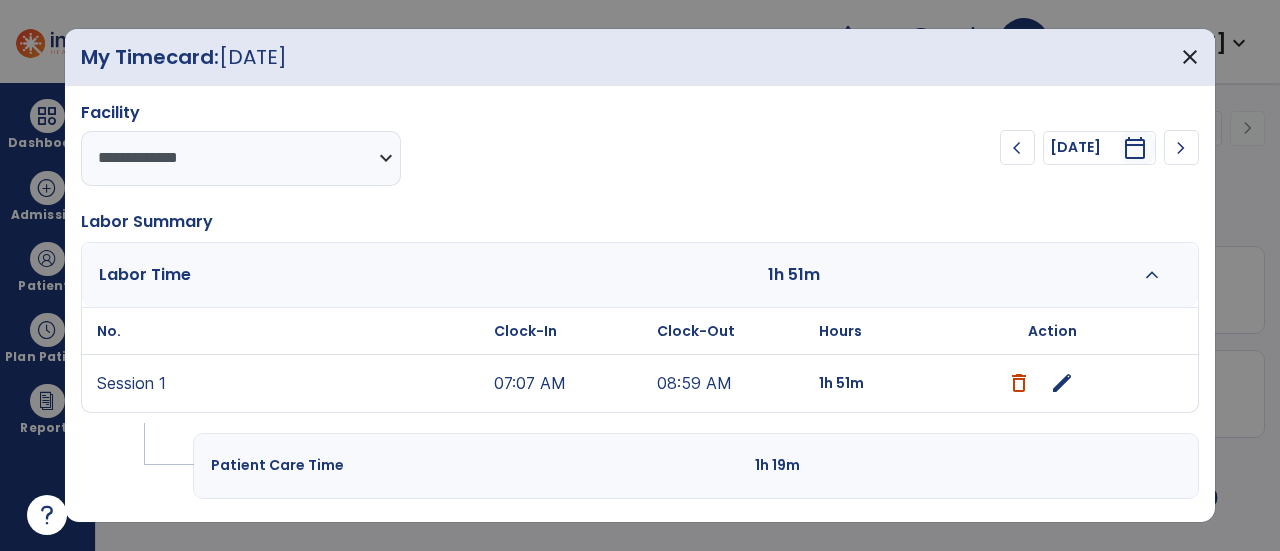 scroll, scrollTop: 68, scrollLeft: 0, axis: vertical 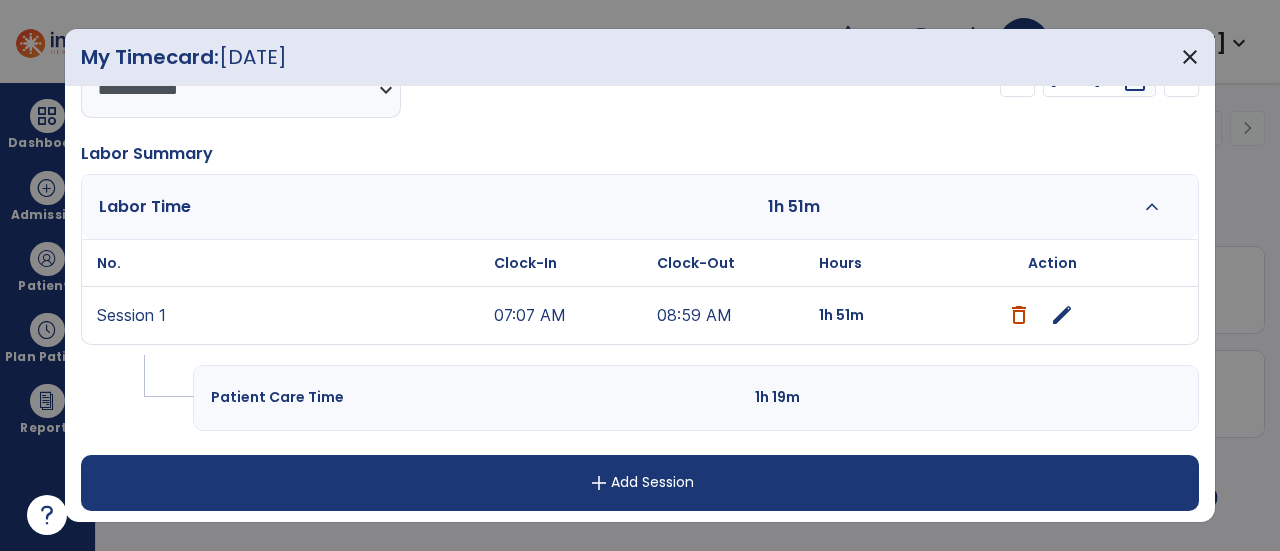 click on "add" at bounding box center (599, 483) 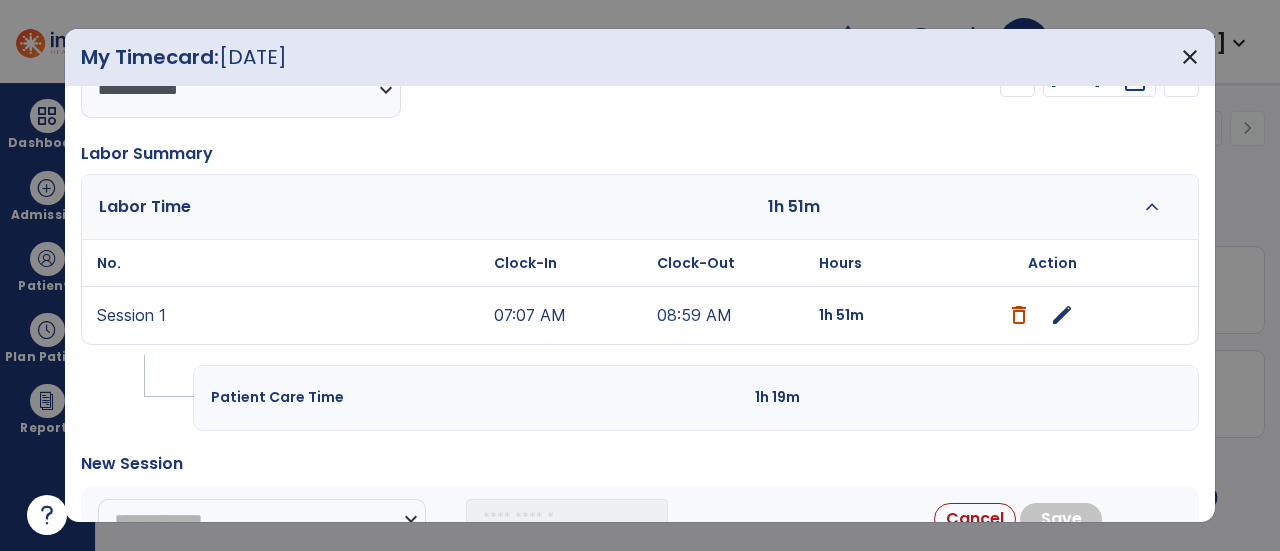 scroll, scrollTop: 188, scrollLeft: 0, axis: vertical 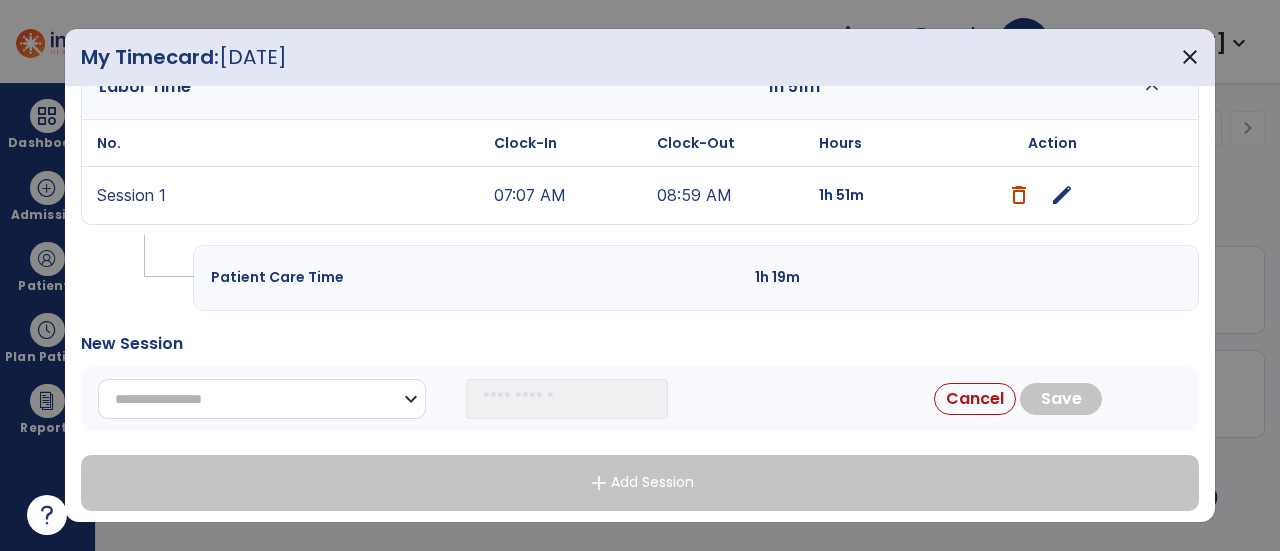 click on "**********" at bounding box center [262, 399] 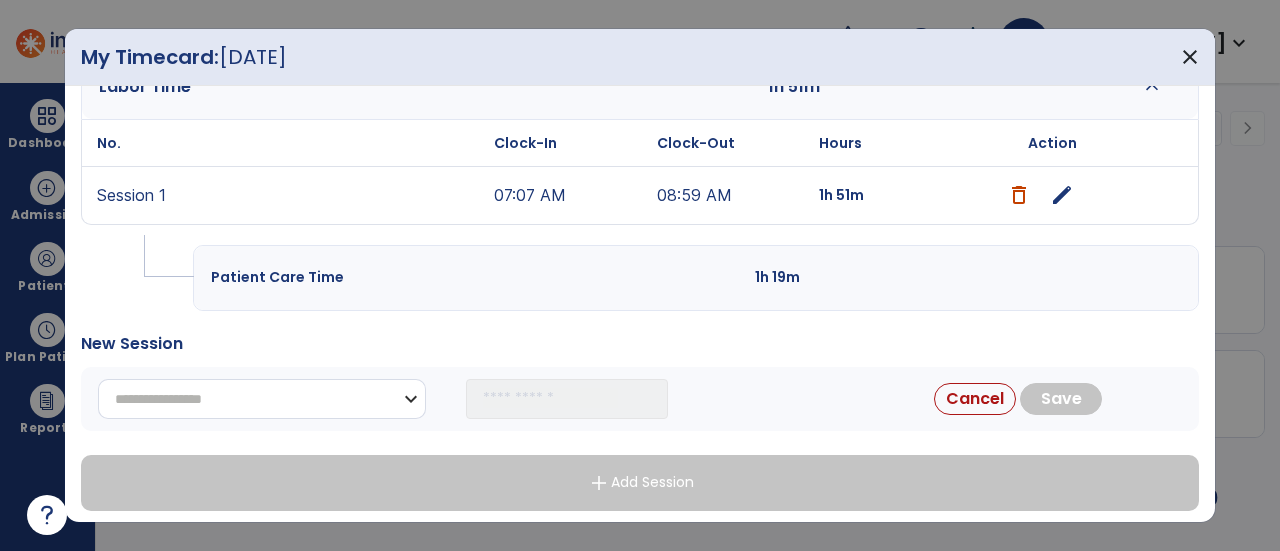 select on "**********" 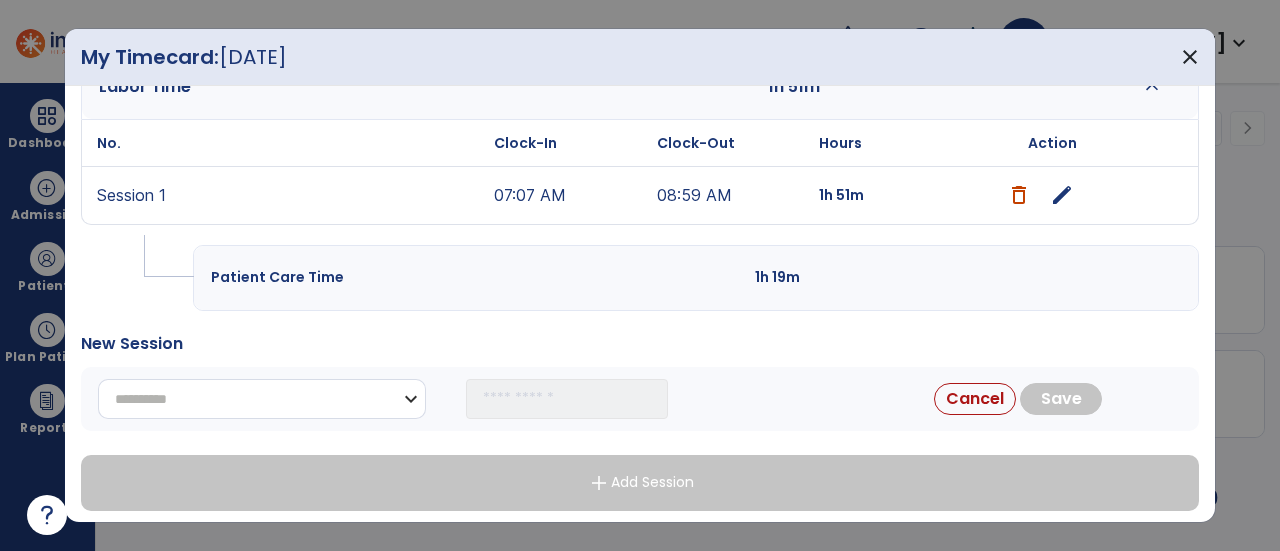 click on "**********" at bounding box center [262, 399] 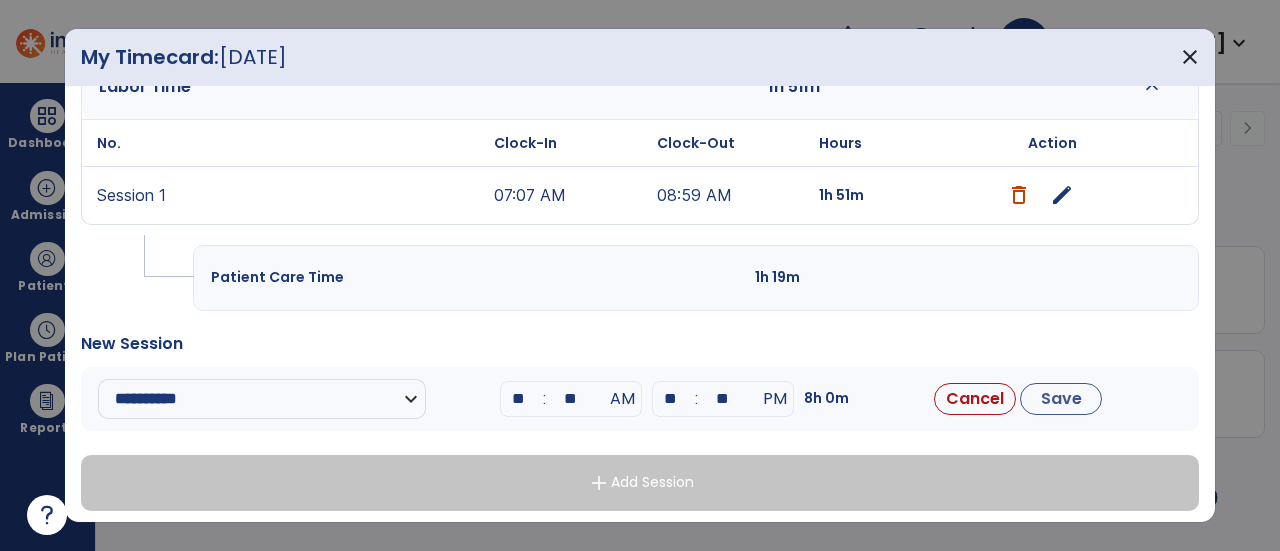 click on ":" at bounding box center [545, 399] 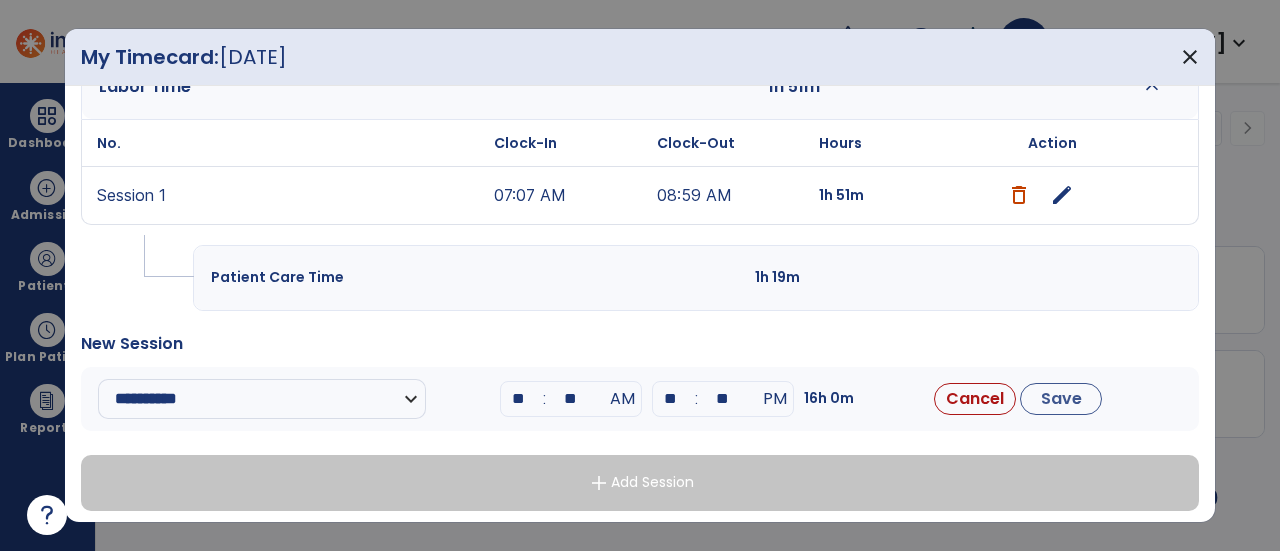 type on "*" 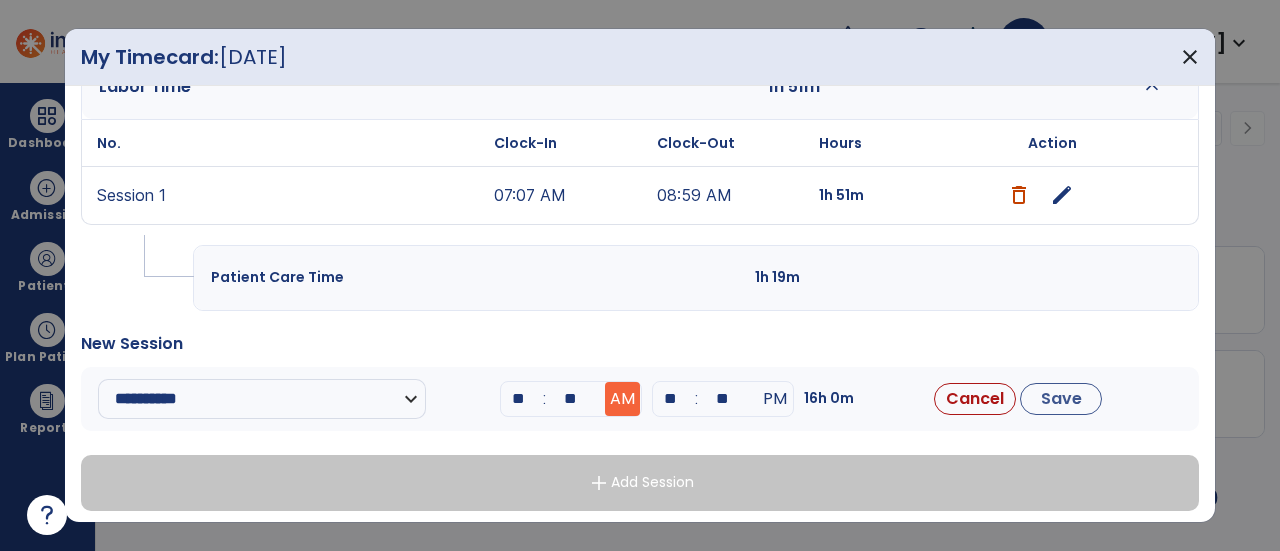 type on "**" 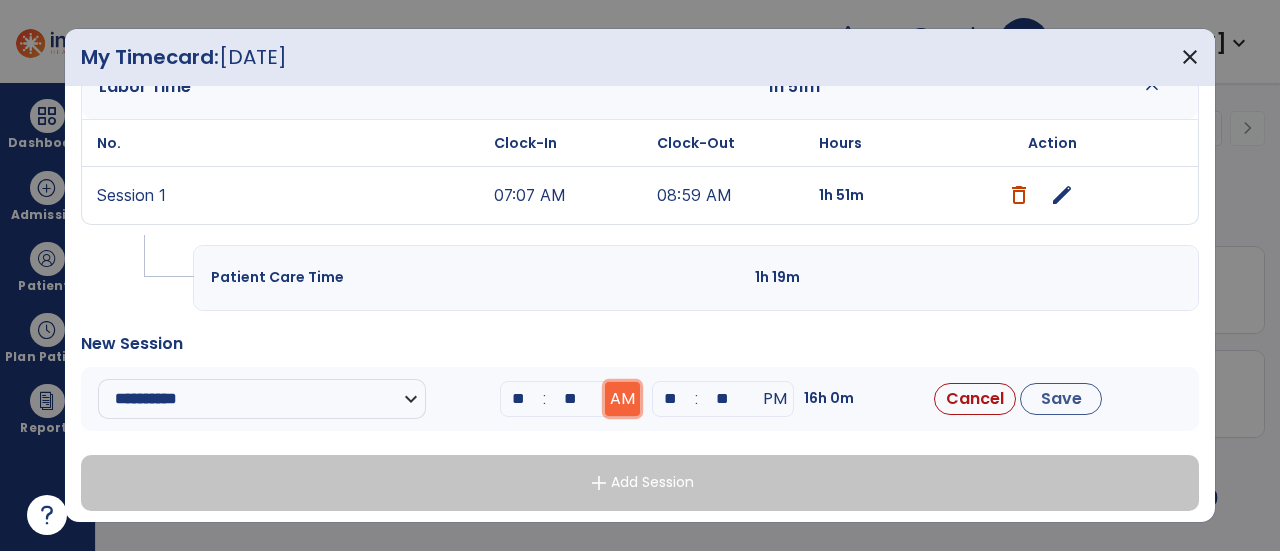 click on "AM" at bounding box center [622, 399] 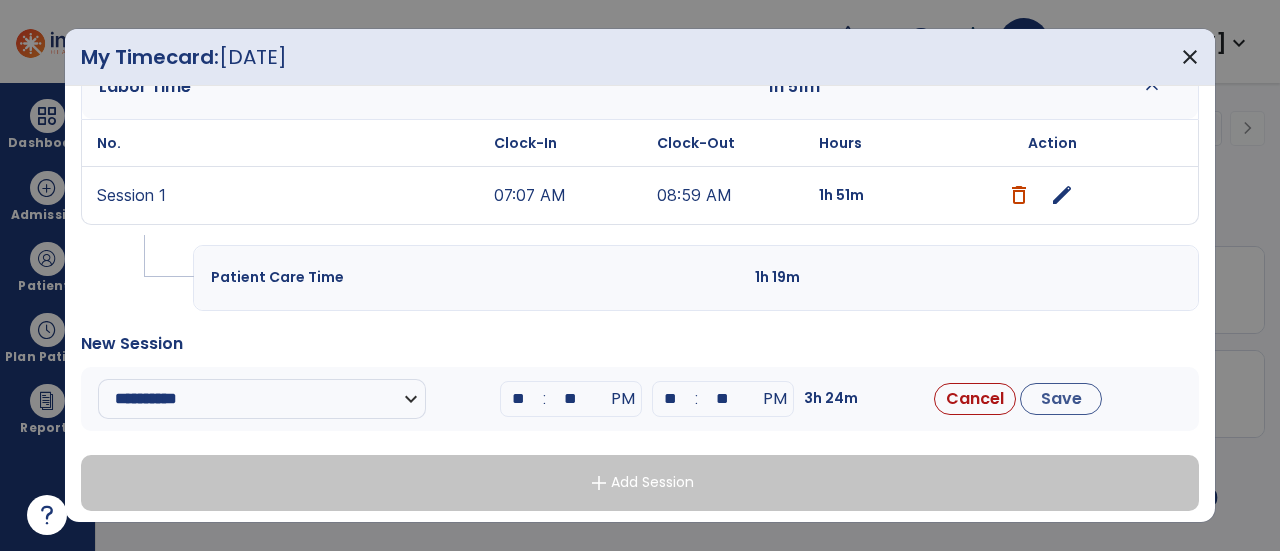 click on "**" at bounding box center [671, 399] 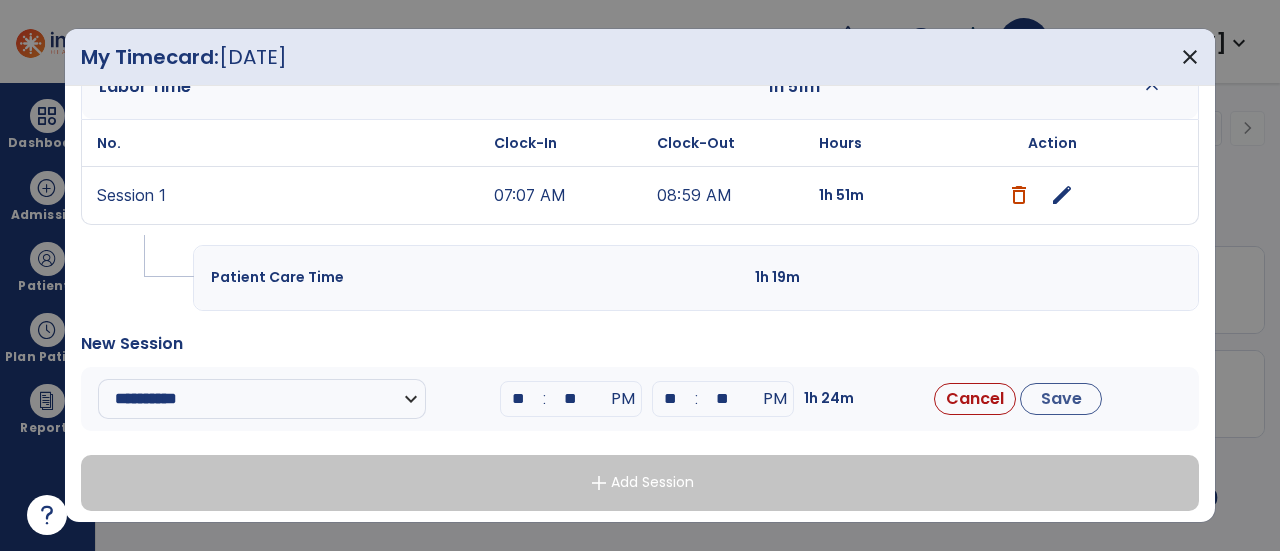 click on "**" at bounding box center (723, 399) 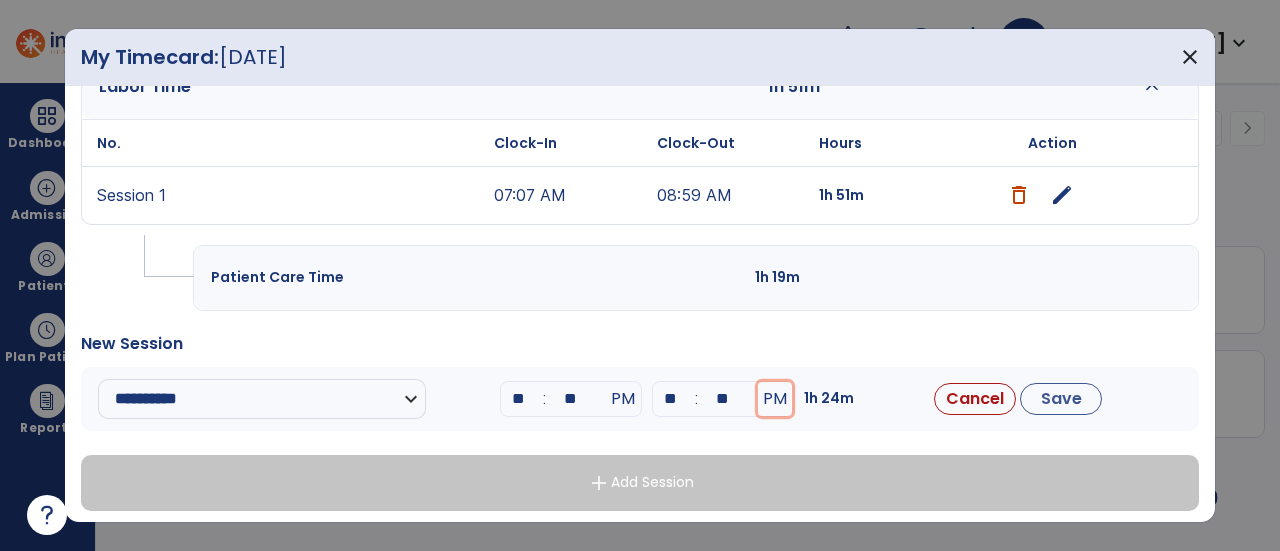 type 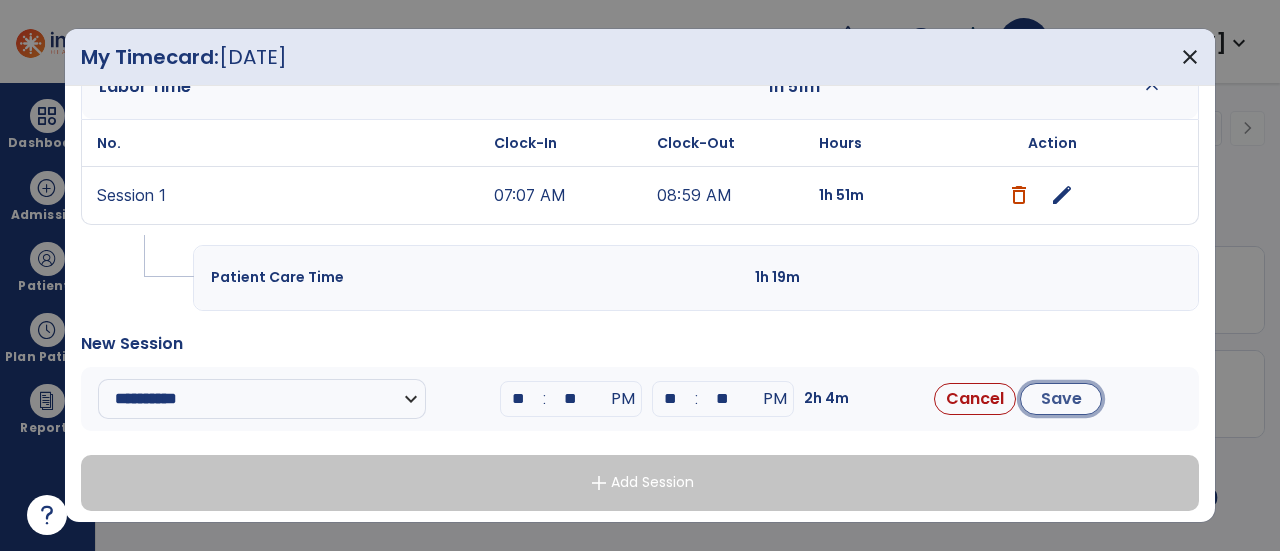 click on "Save" at bounding box center [1061, 399] 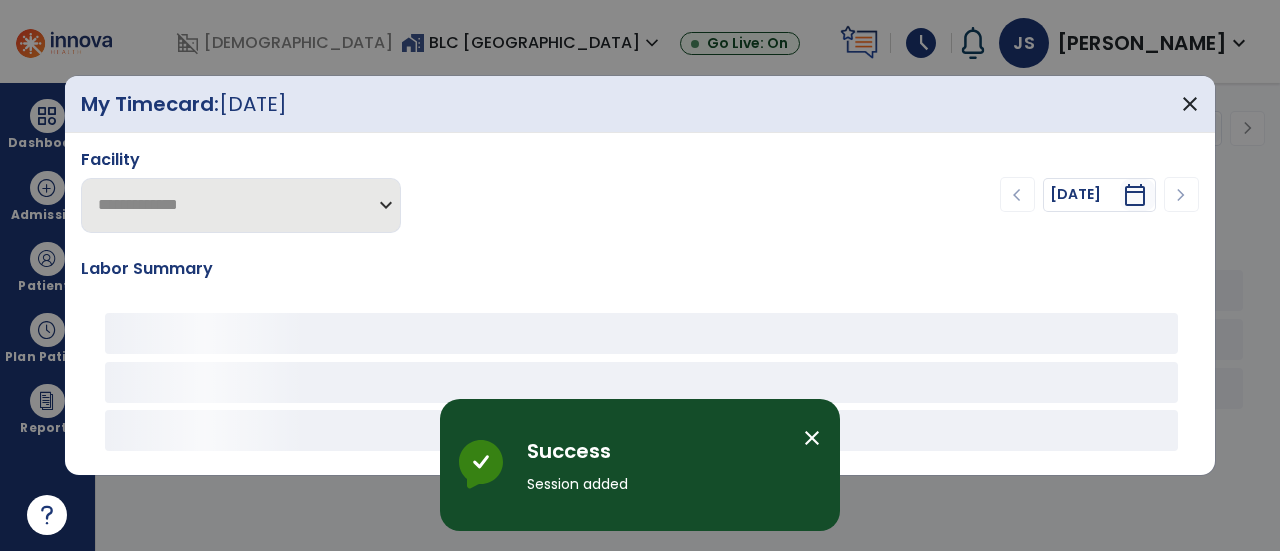 scroll, scrollTop: 0, scrollLeft: 0, axis: both 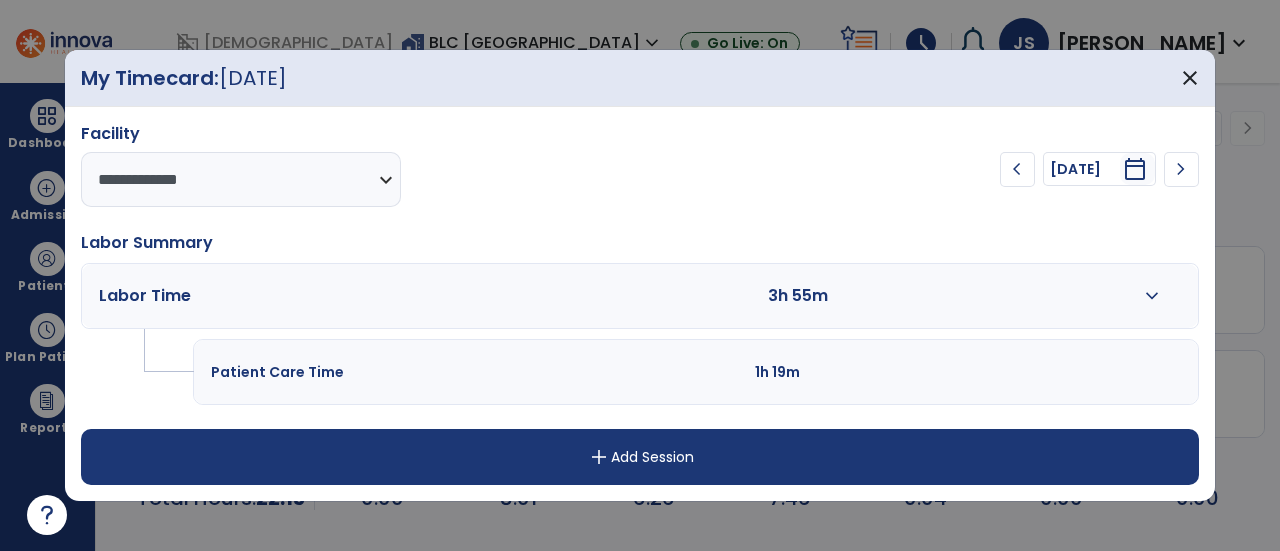 click on "add  Add Session" at bounding box center (640, 457) 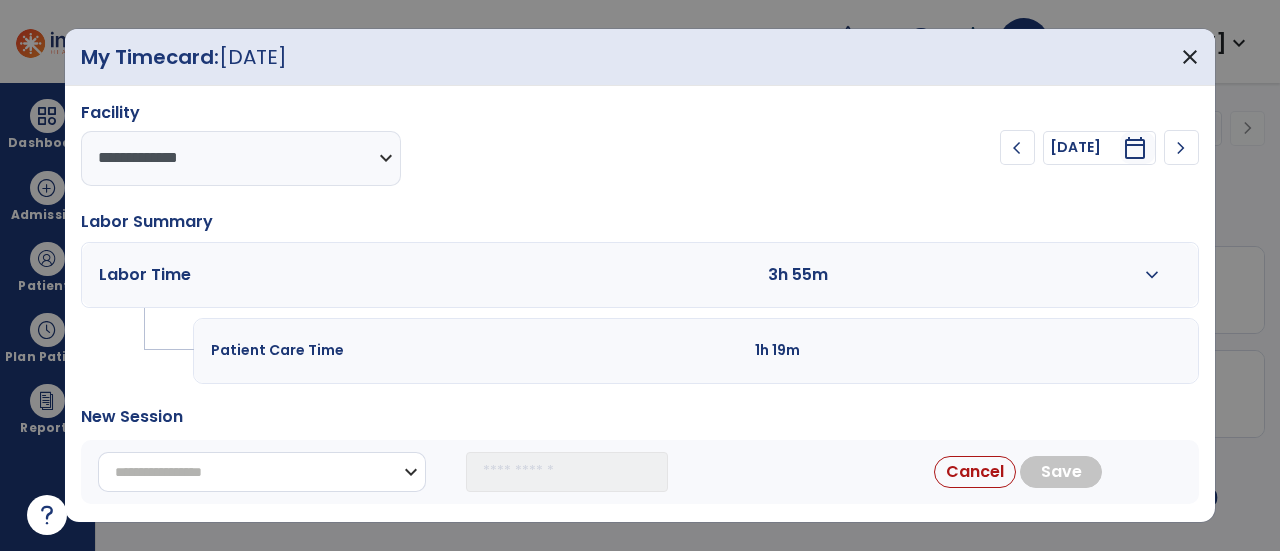 click on "**********" at bounding box center (262, 472) 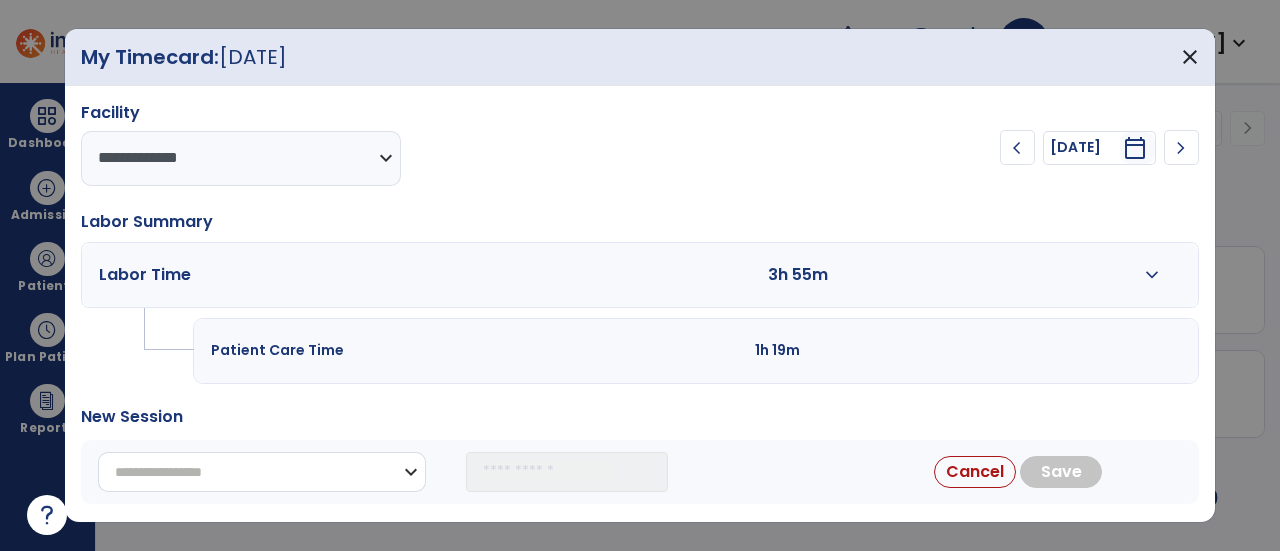 select on "**********" 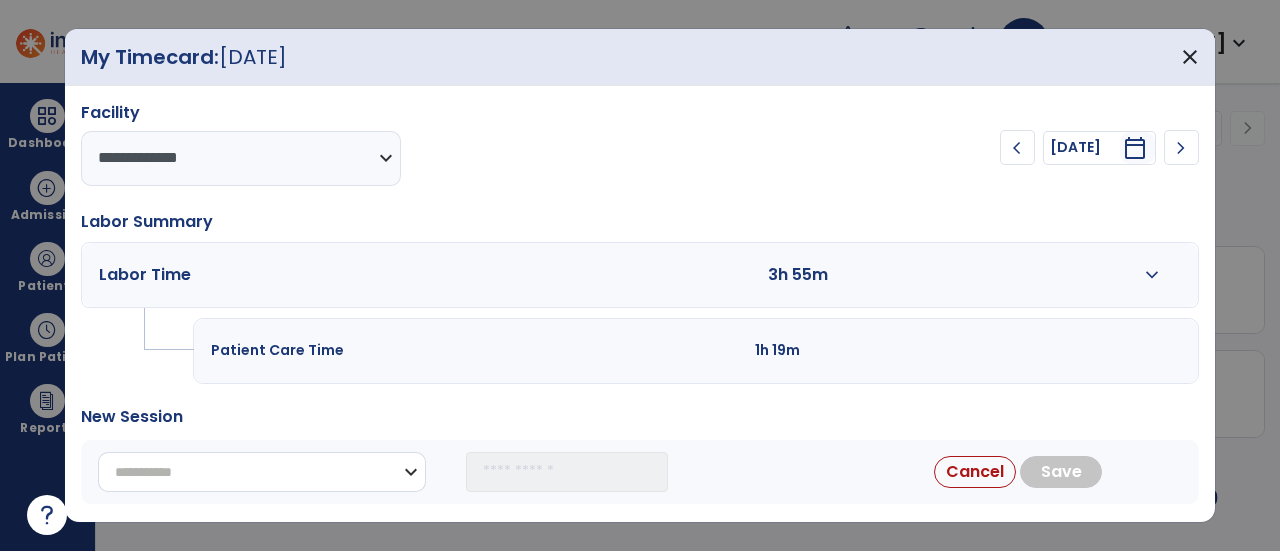 click on "**********" at bounding box center (262, 472) 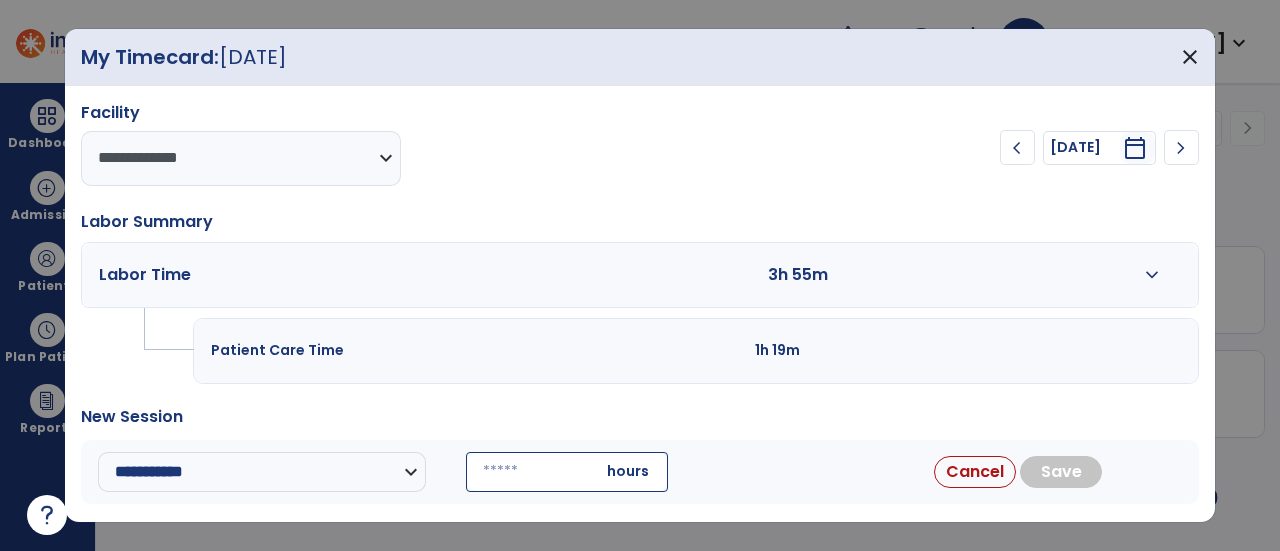 click at bounding box center [567, 472] 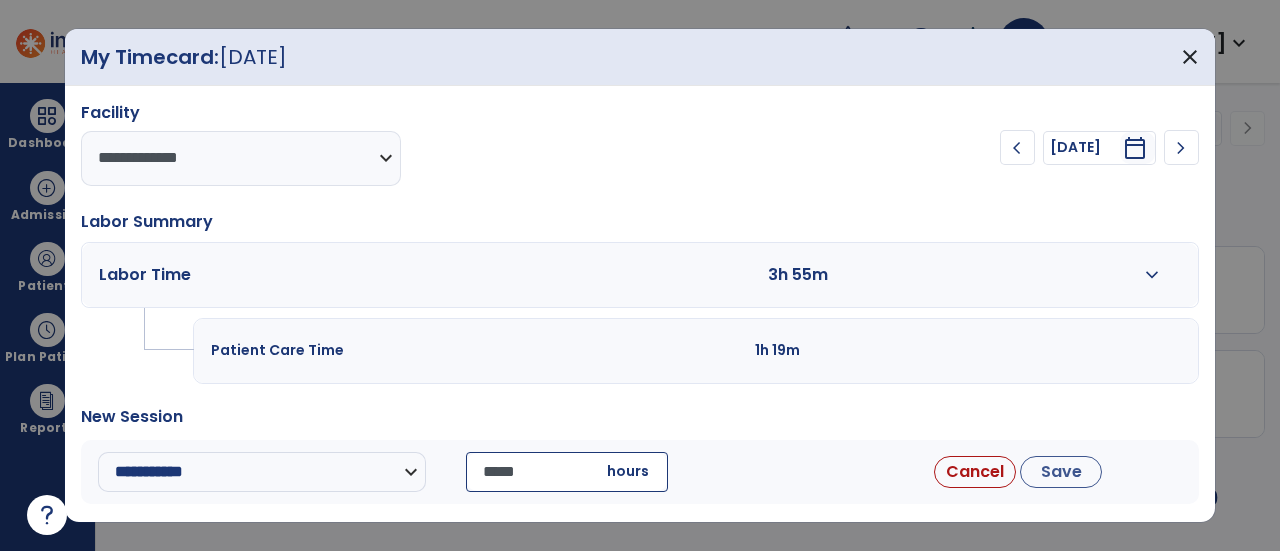 type on "*****" 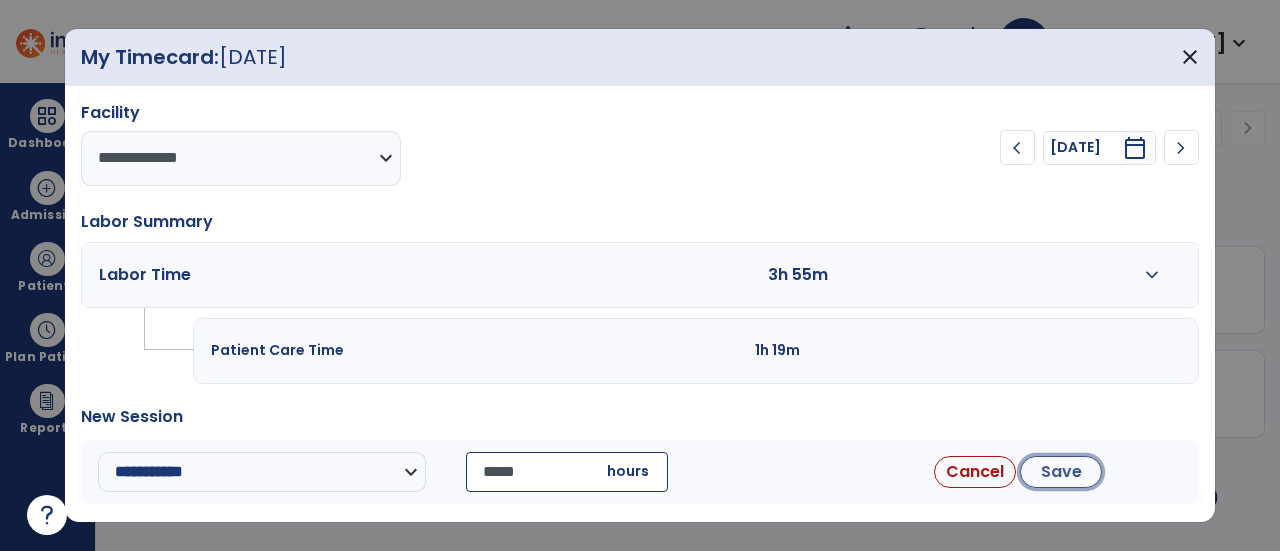 click on "Save" at bounding box center [1061, 472] 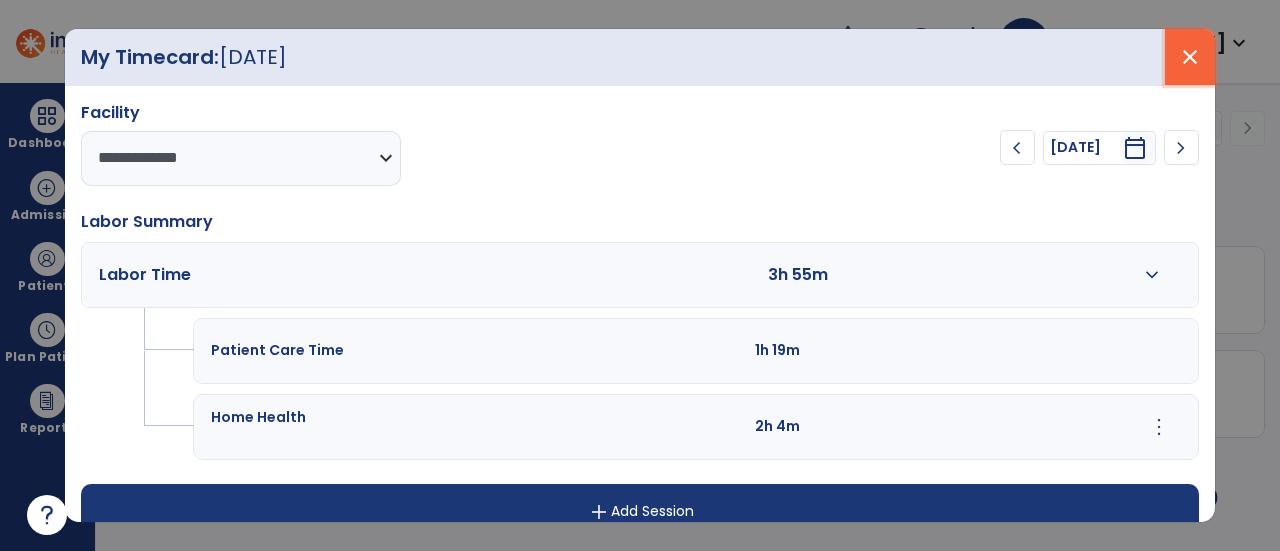click on "close" at bounding box center [1190, 57] 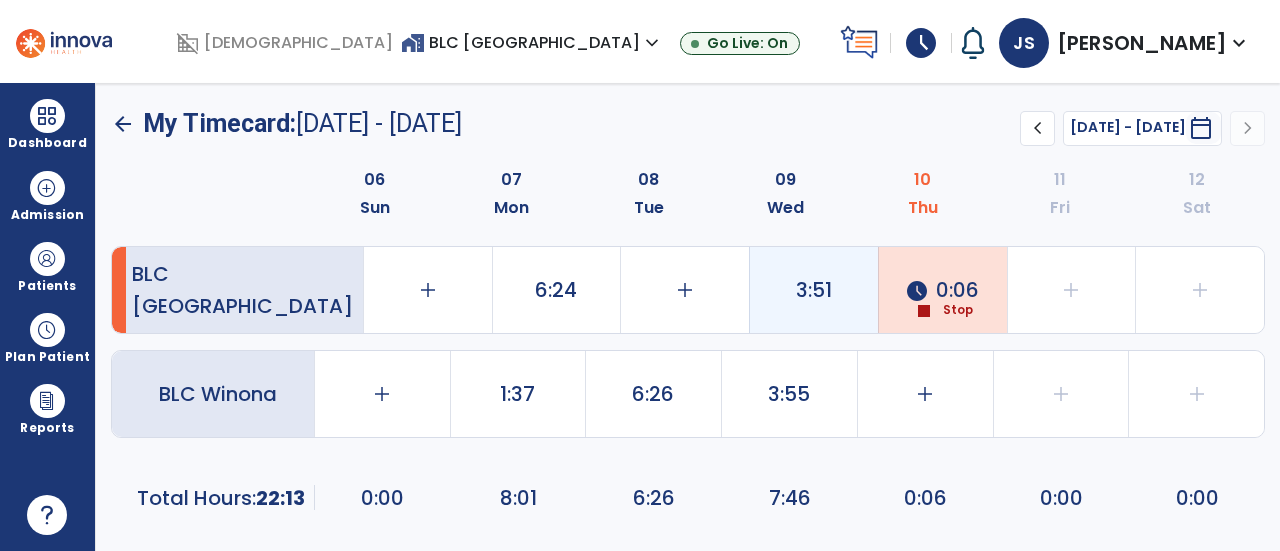 click on "3:51" 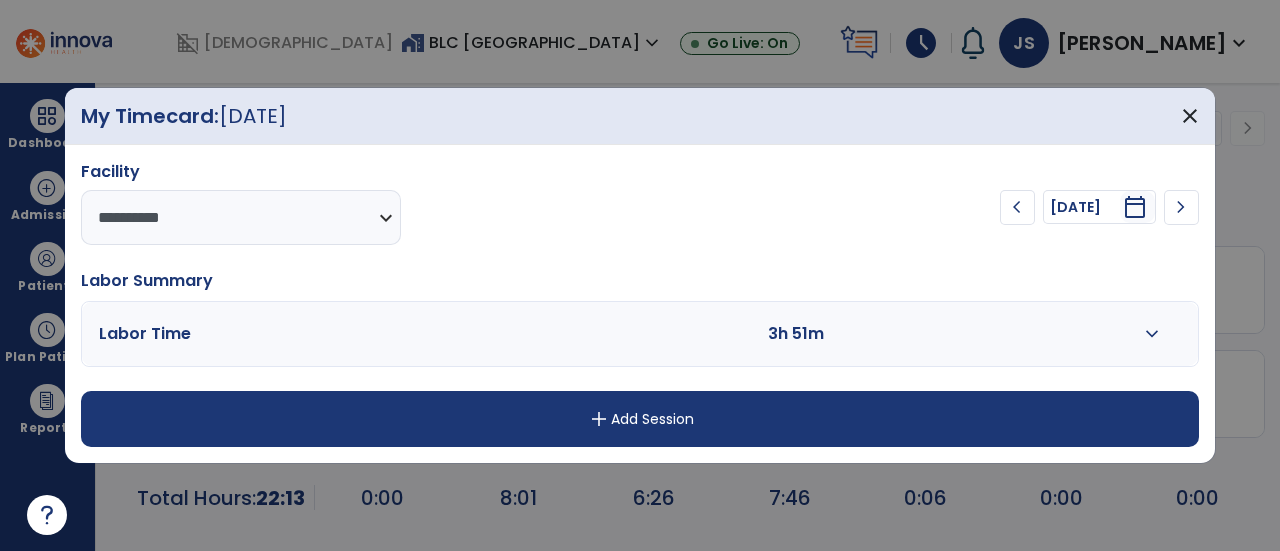 click on "expand_more" at bounding box center [1152, 334] 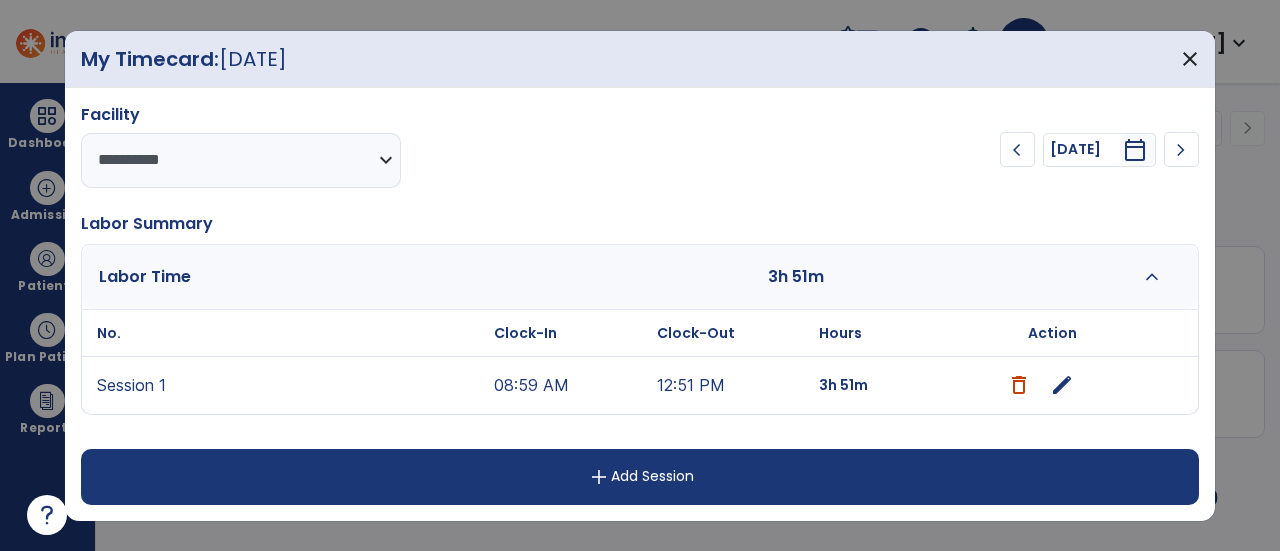 click on "edit" at bounding box center [1062, 385] 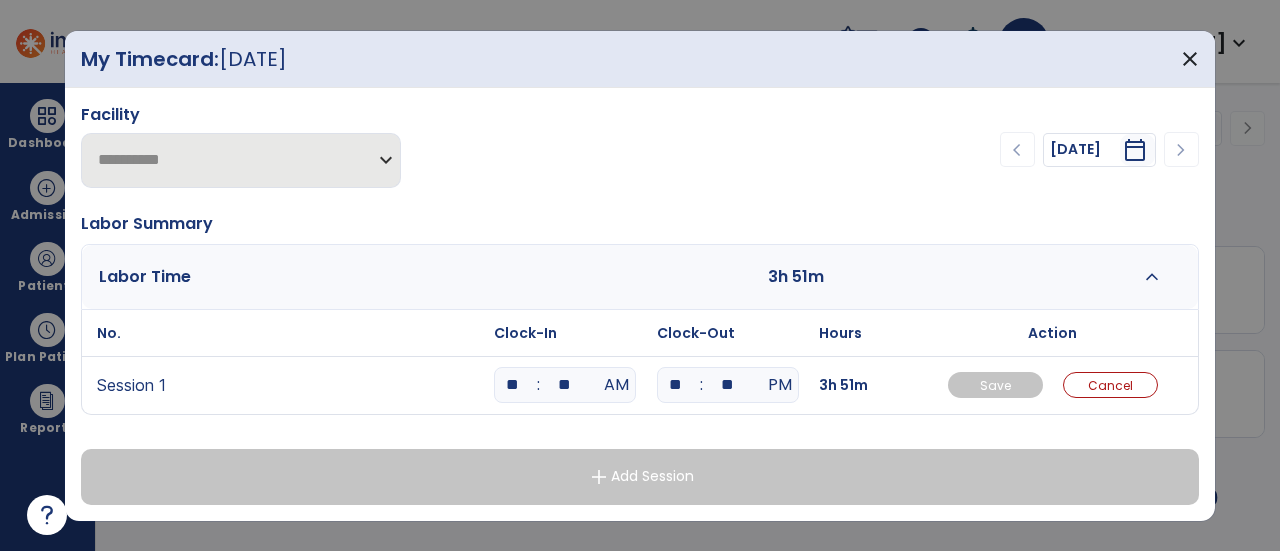 click on "**" at bounding box center (513, 385) 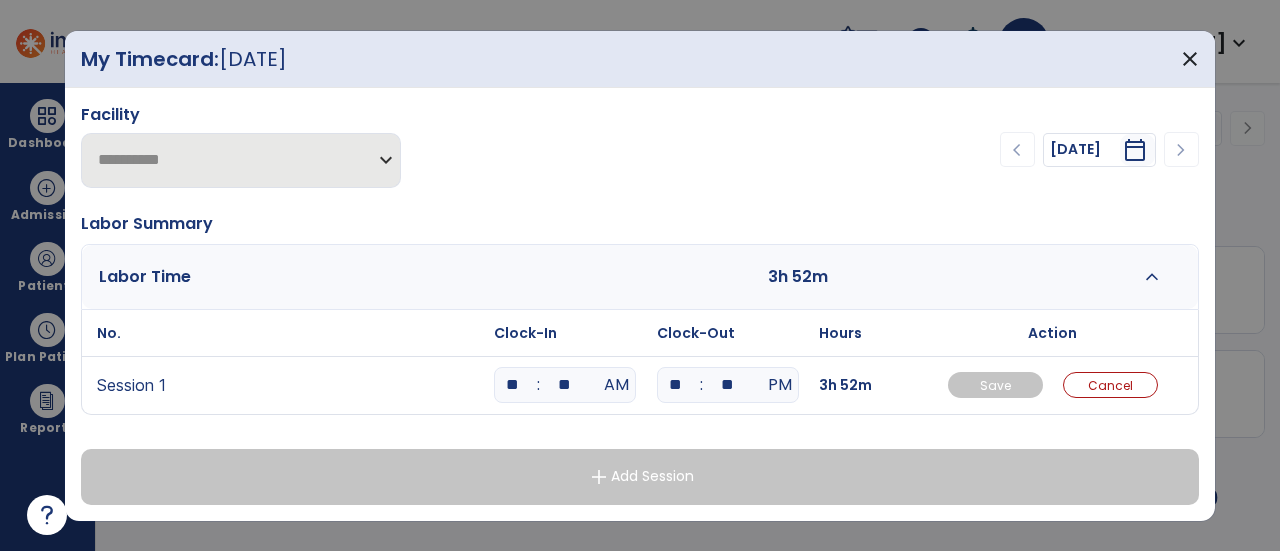 type on "**" 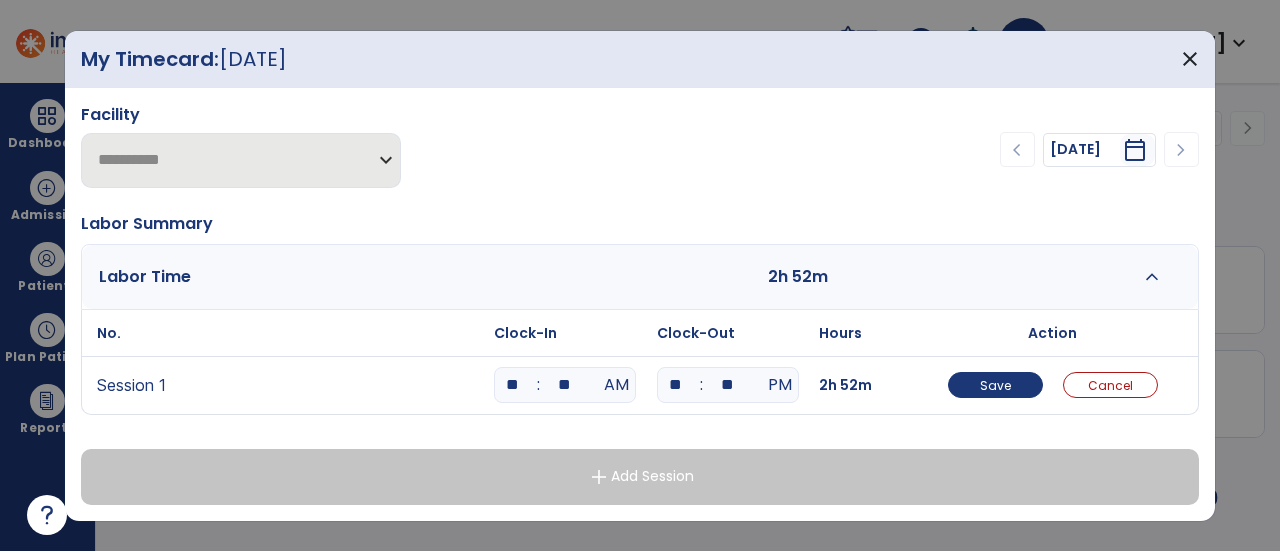 click on "**" at bounding box center [565, 385] 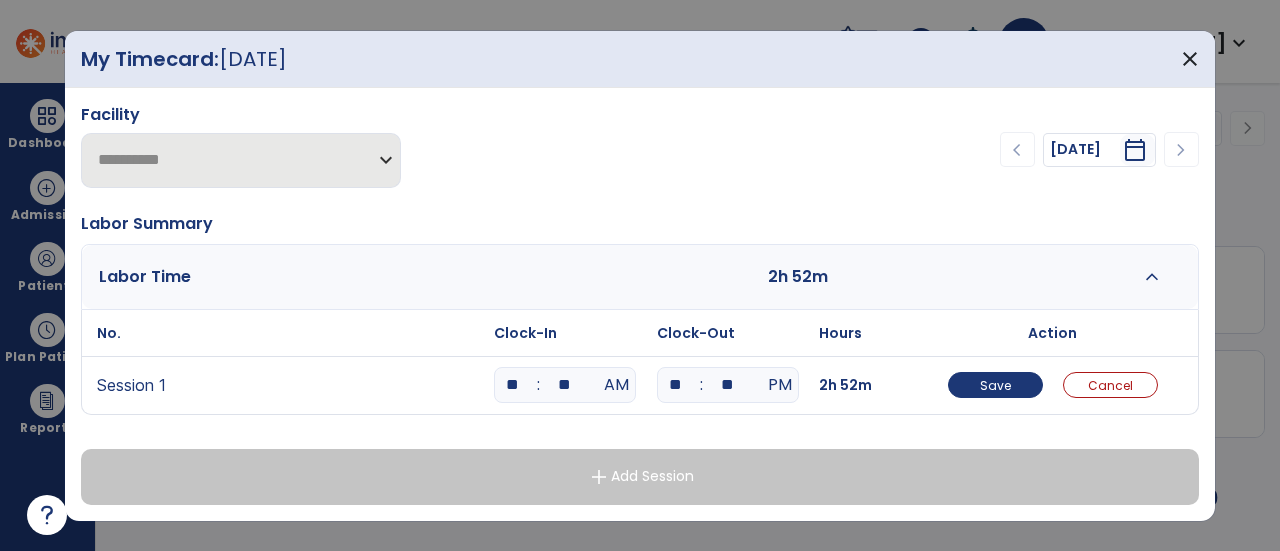 click on "**" at bounding box center [565, 385] 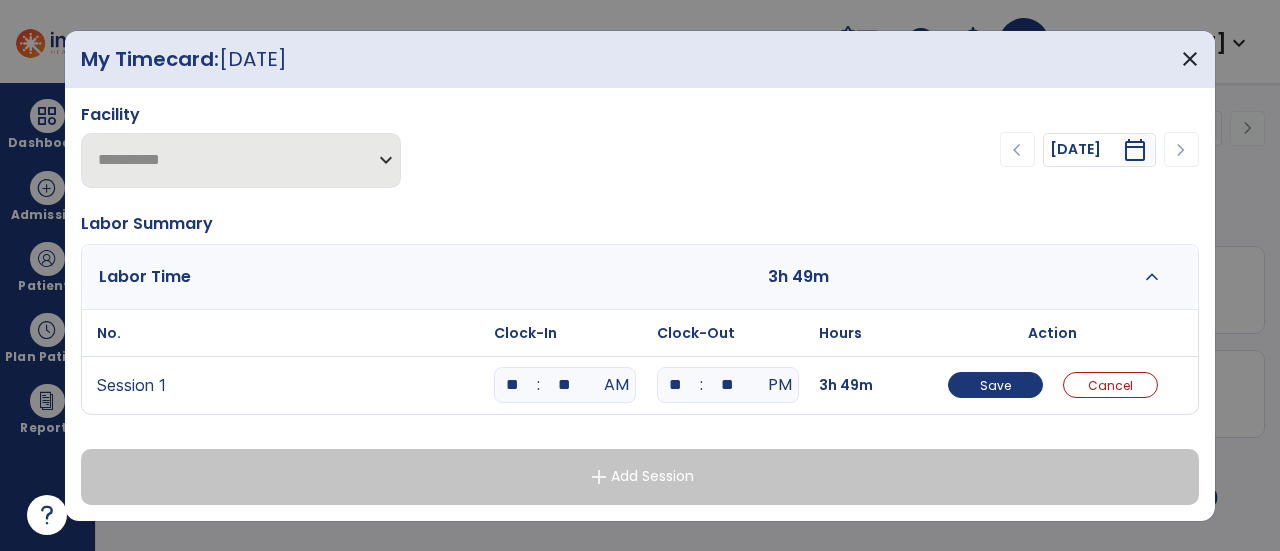 type on "**" 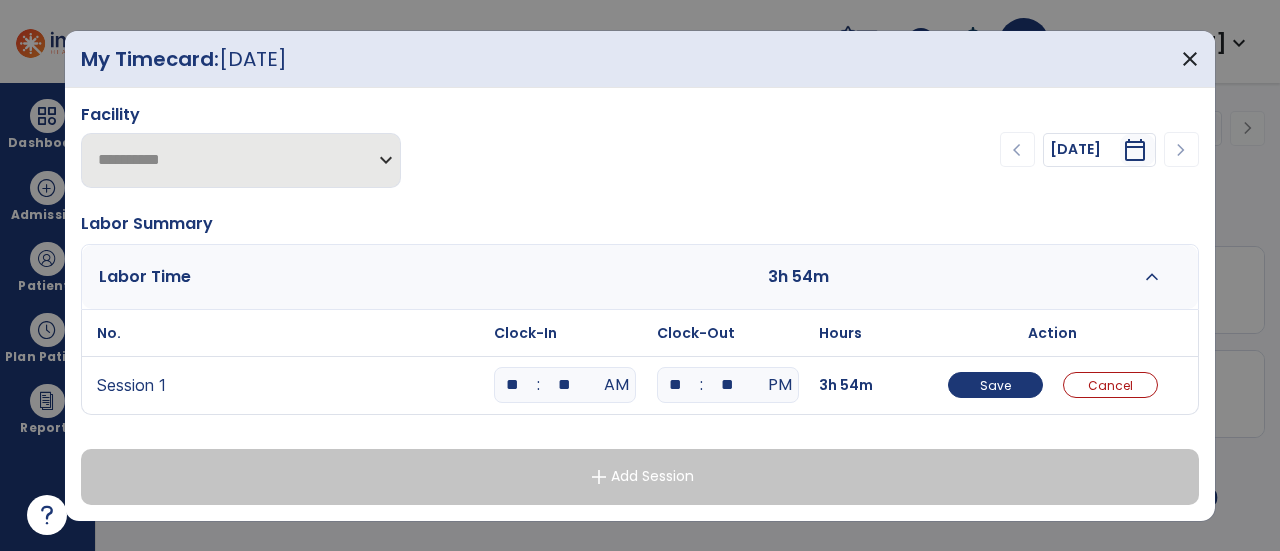 click on "3h 54m" at bounding box center [860, 385] 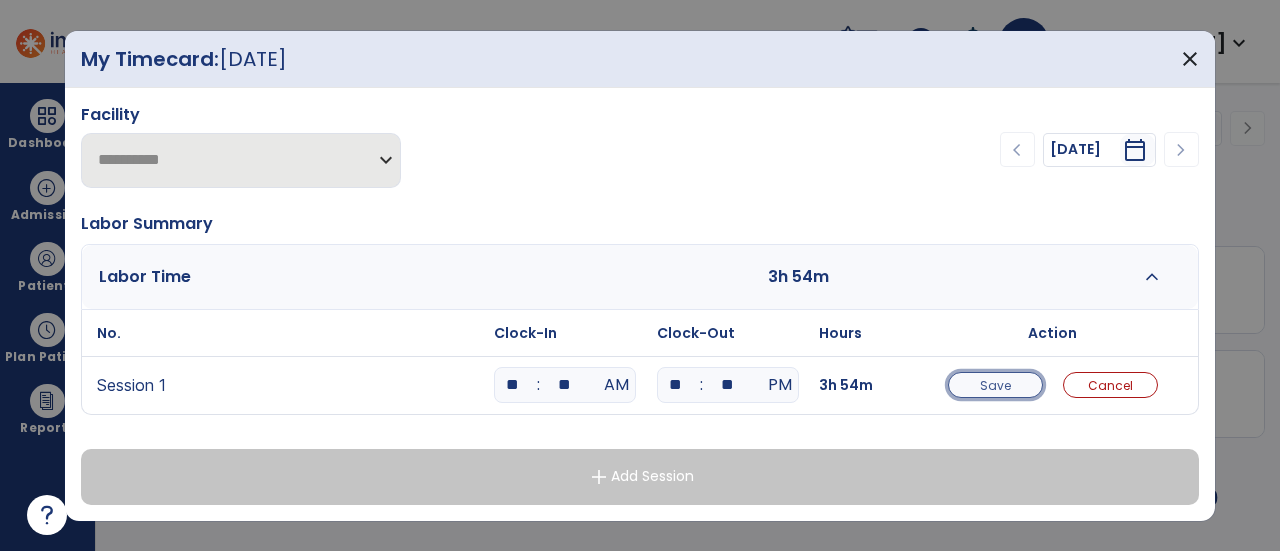 click on "Save" at bounding box center (995, 385) 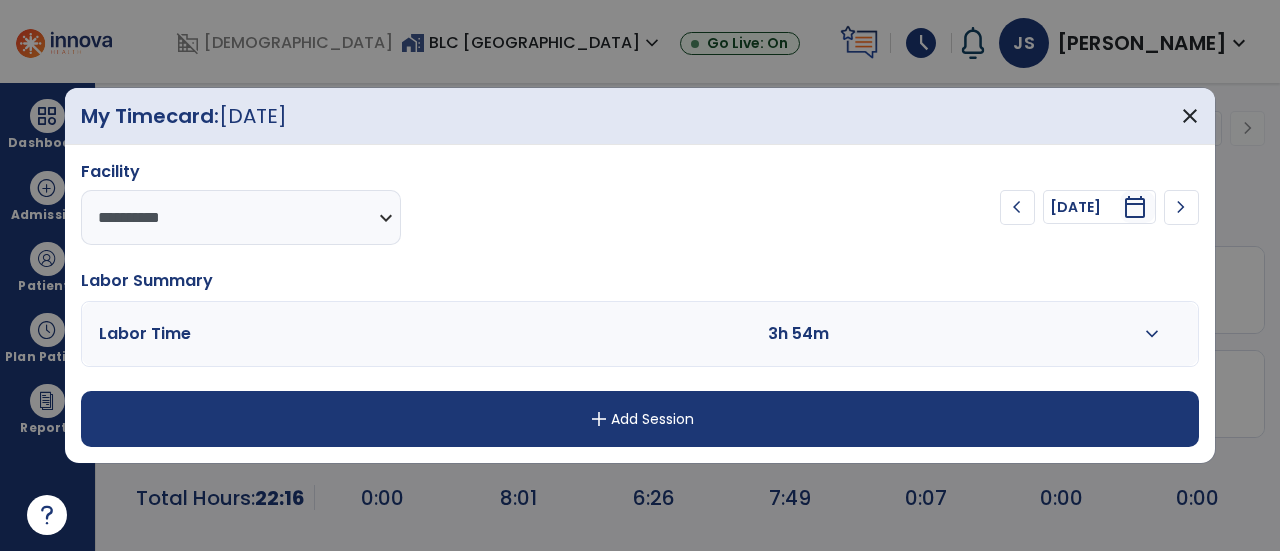 click on "add  Add Session" at bounding box center (640, 419) 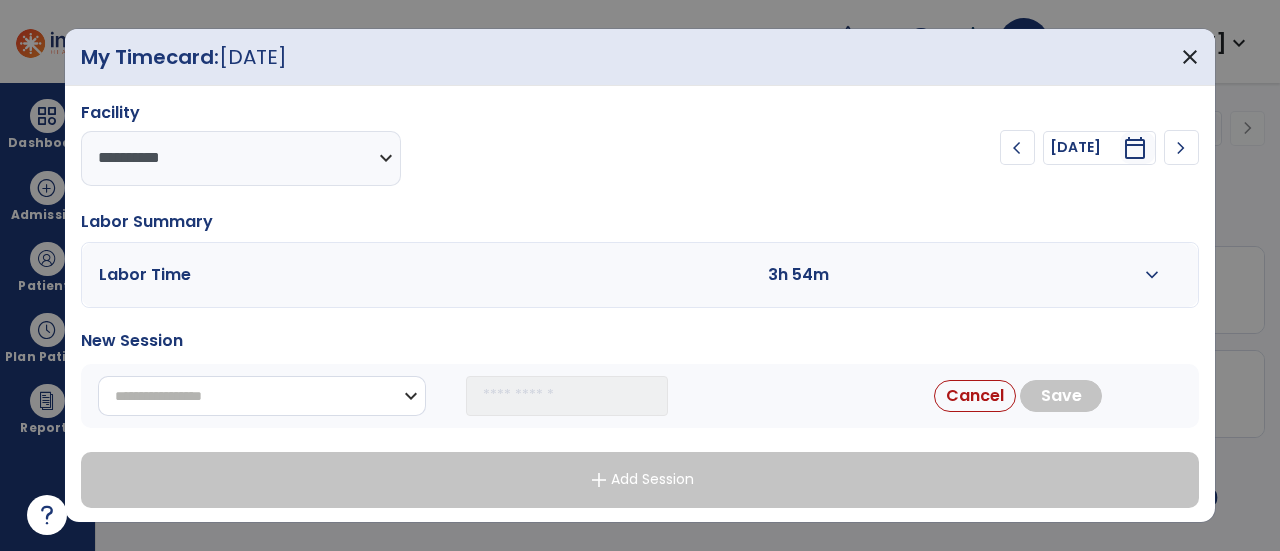 click on "**********" at bounding box center (262, 396) 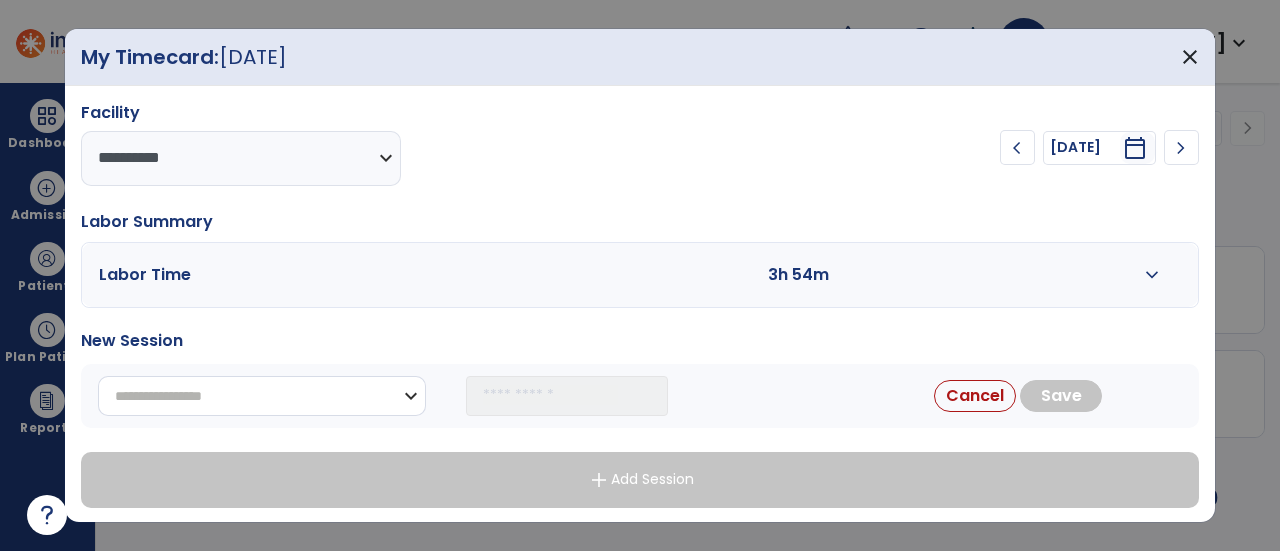 select on "**********" 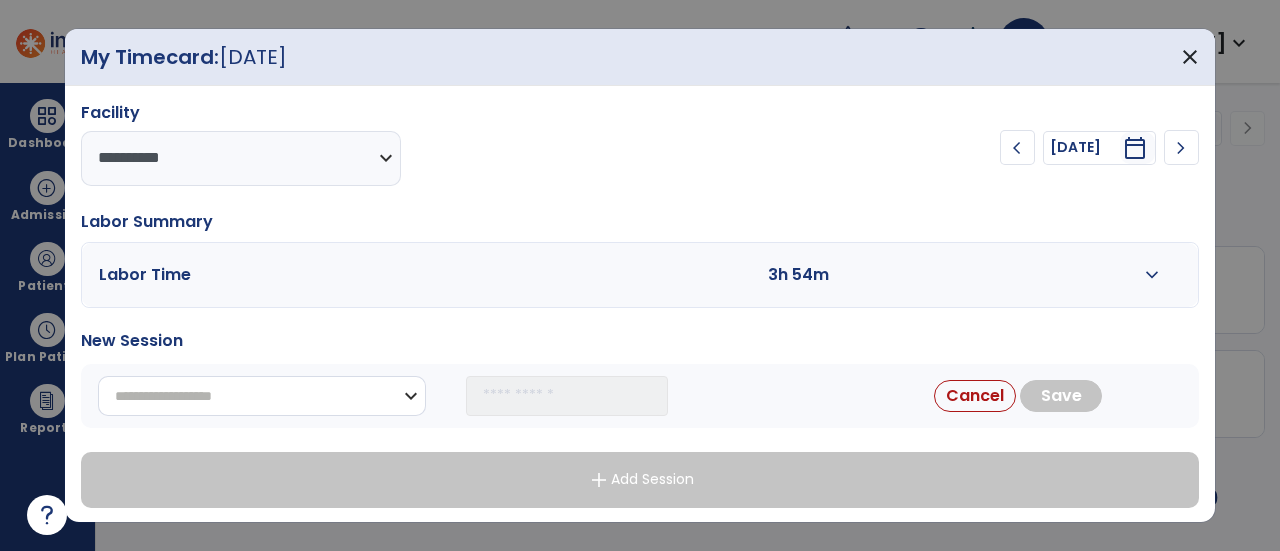 click on "**********" at bounding box center (262, 396) 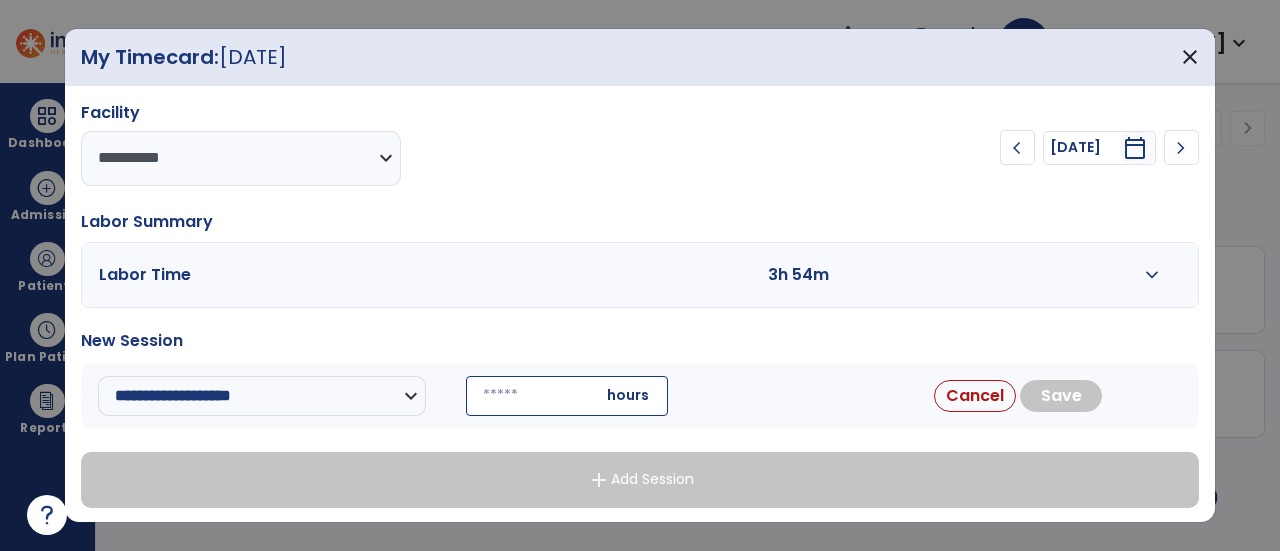 click at bounding box center (567, 396) 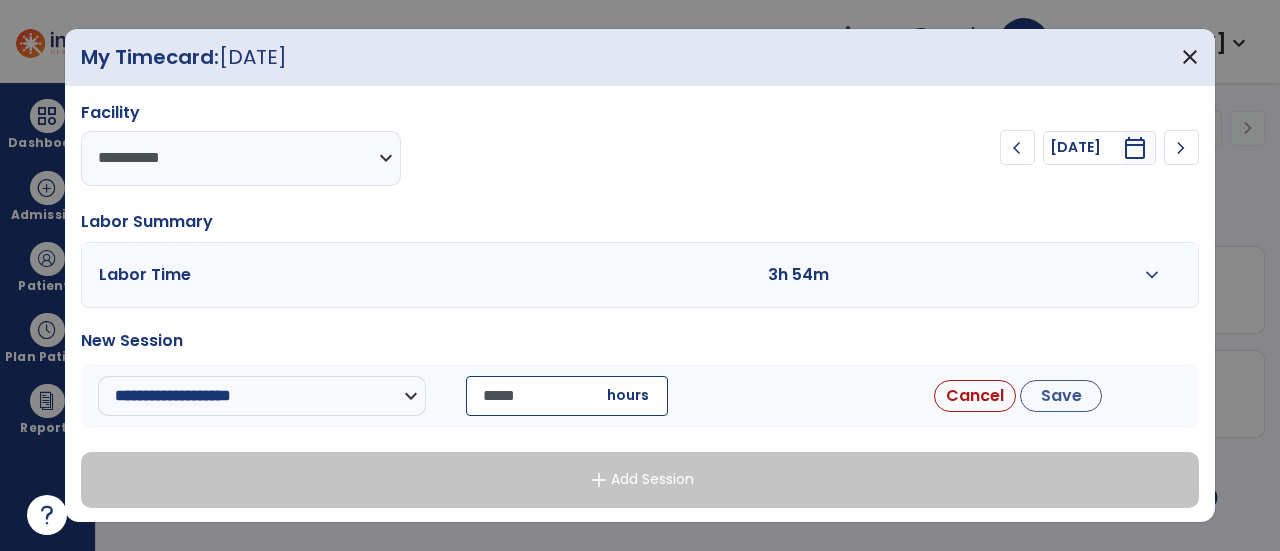 type on "*****" 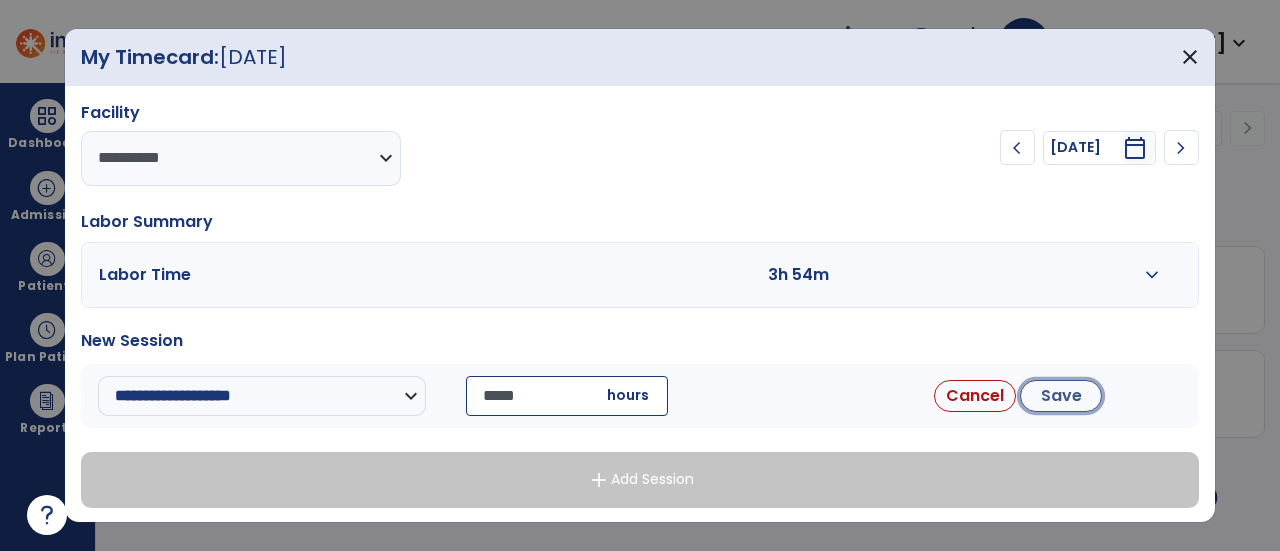 click on "Save" at bounding box center (1061, 396) 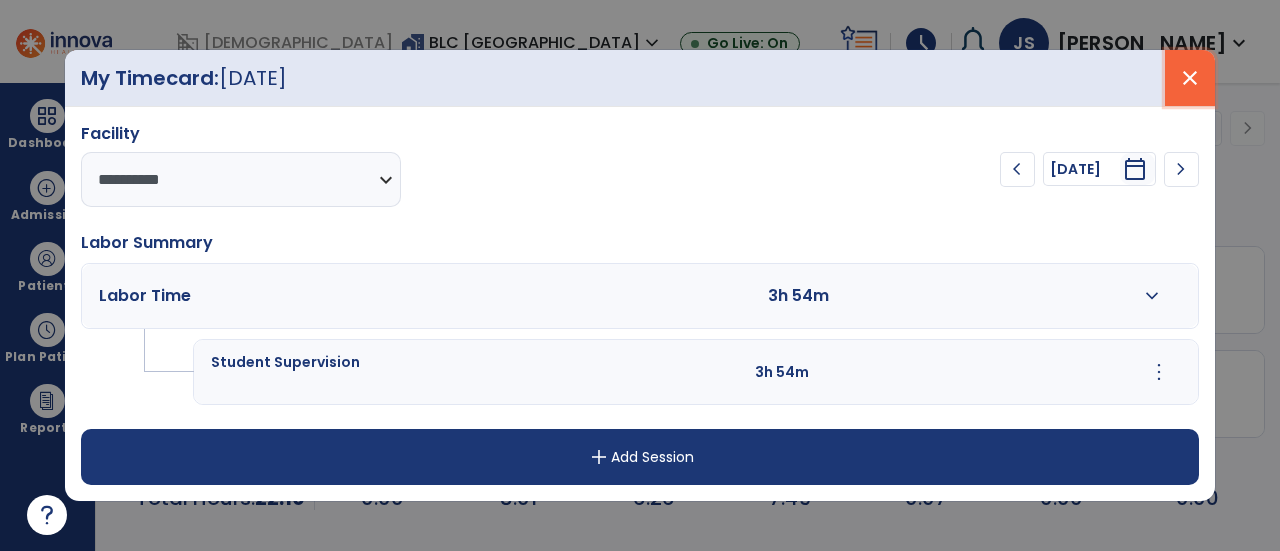 click on "close" at bounding box center (1190, 78) 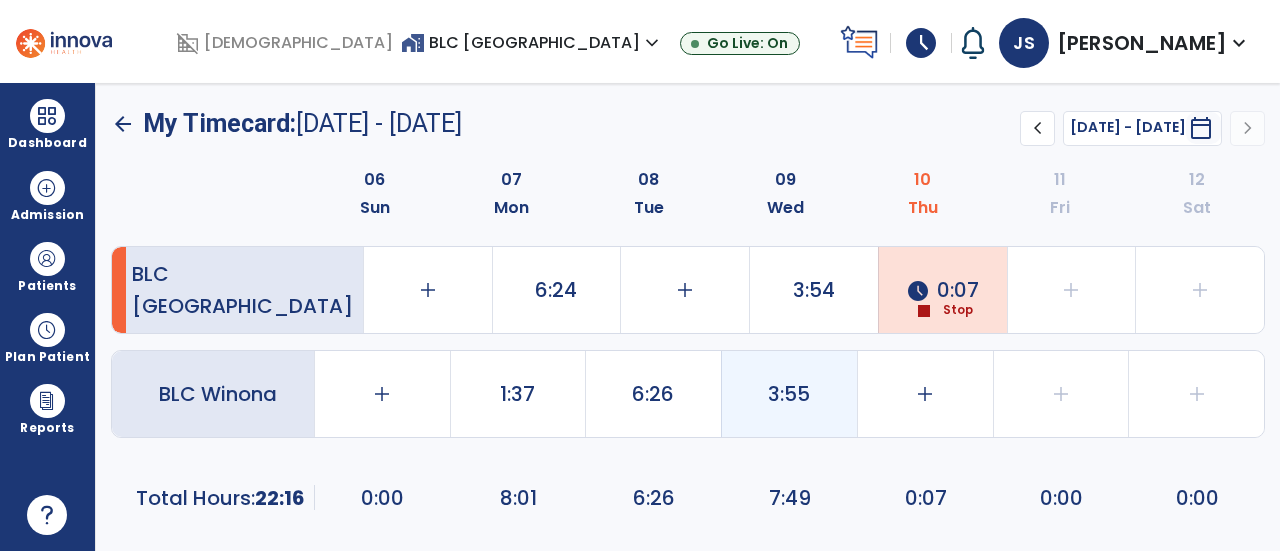 click on "3:55" 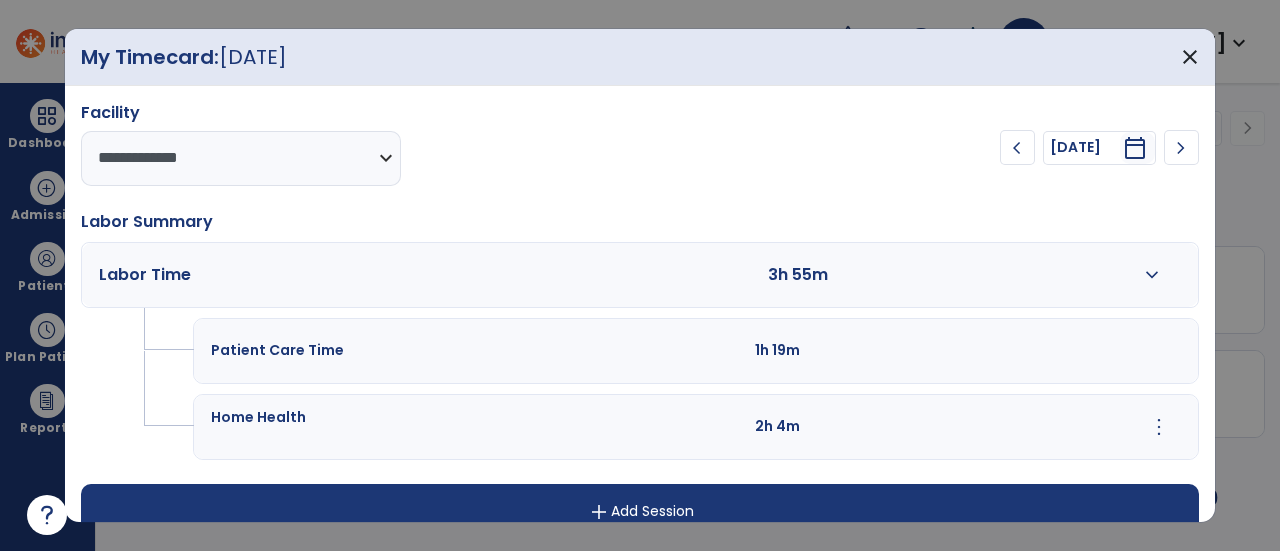 click on "expand_more" at bounding box center (1152, 275) 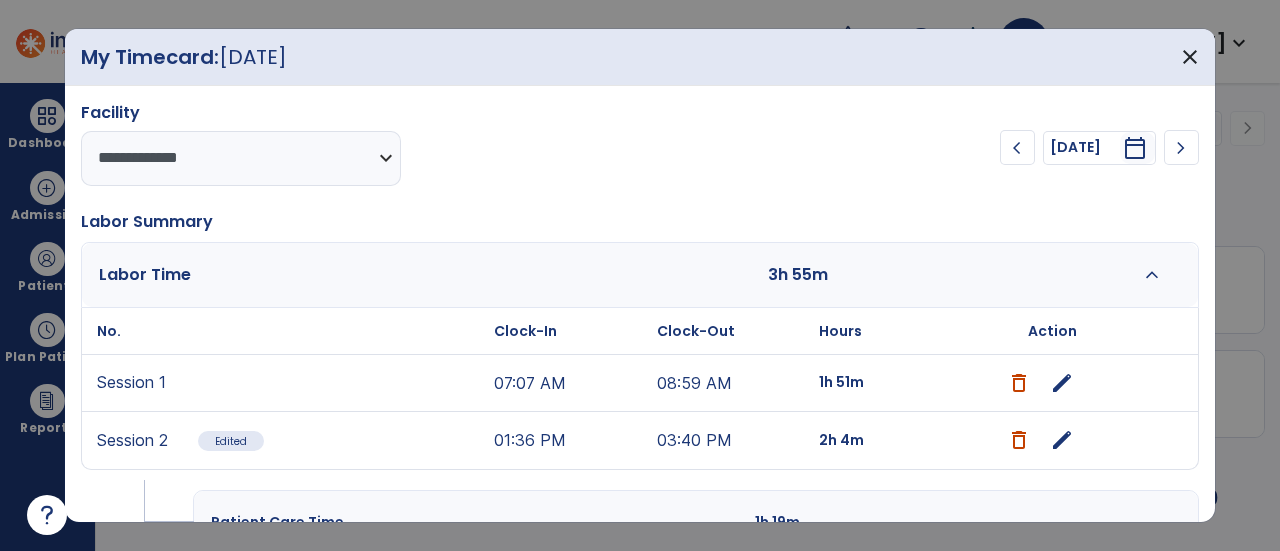 click on "edit" at bounding box center [1062, 383] 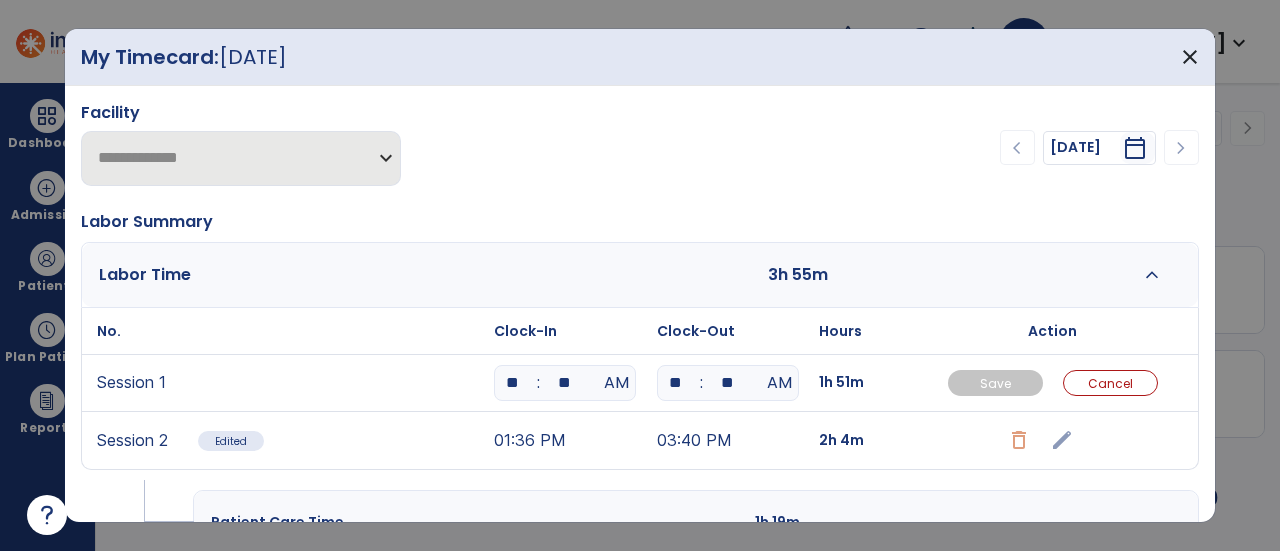 click on "**" at bounding box center (565, 383) 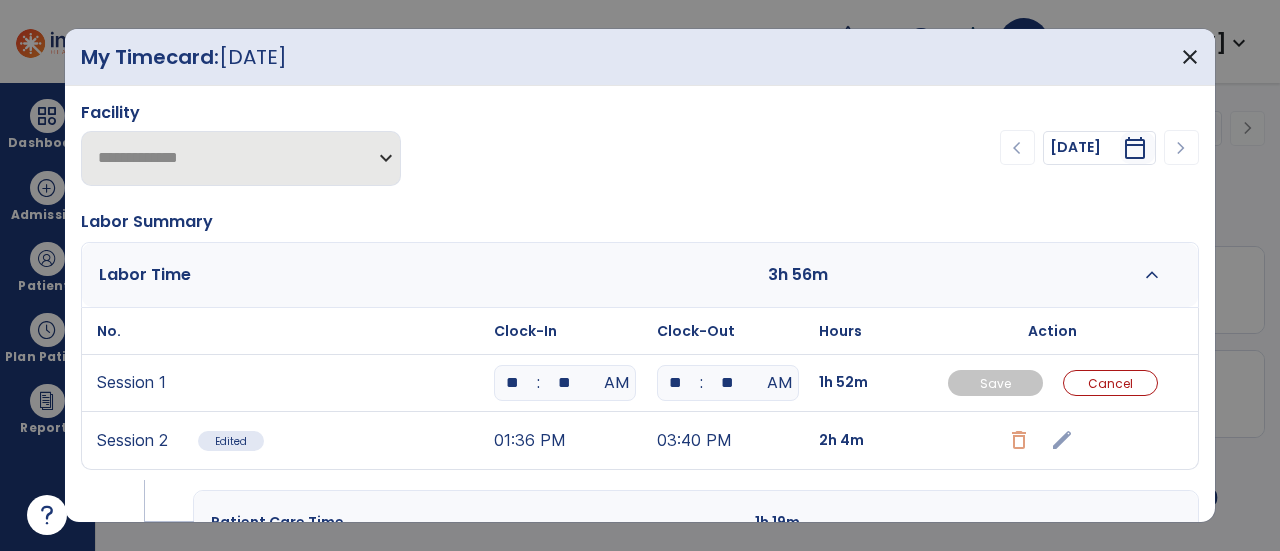 click on "**" at bounding box center [565, 383] 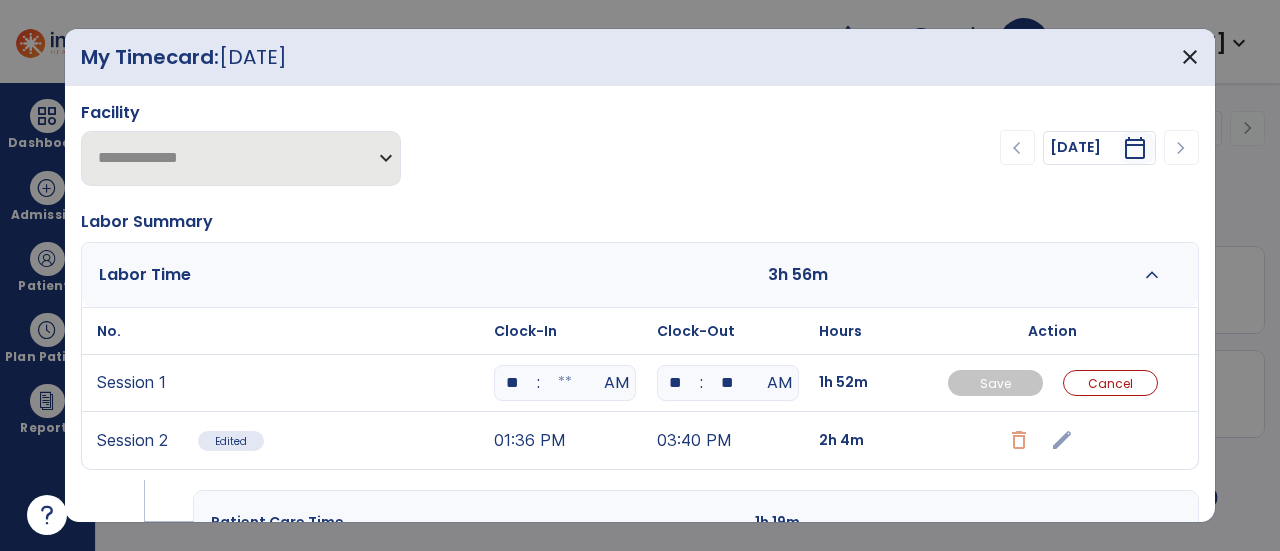 type on "*" 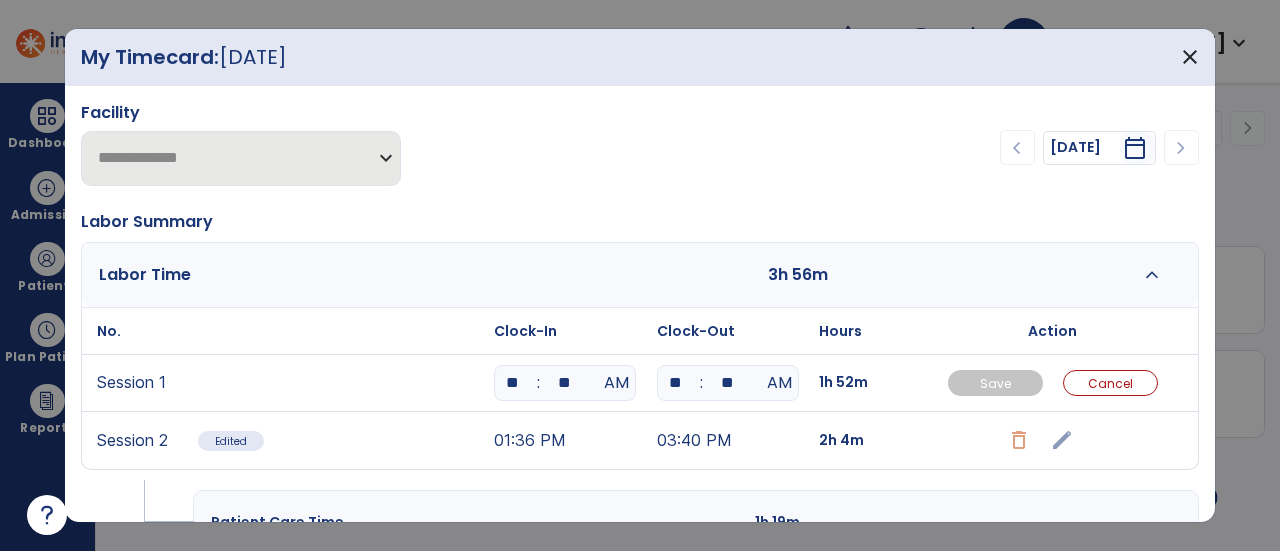 type on "**" 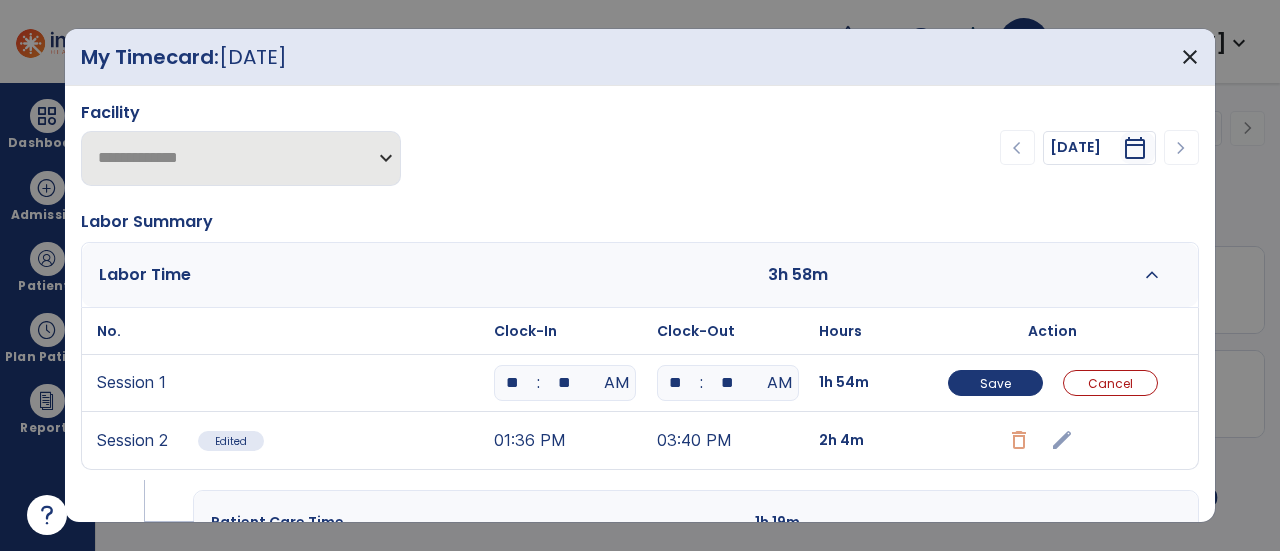 click on "**" at bounding box center (676, 383) 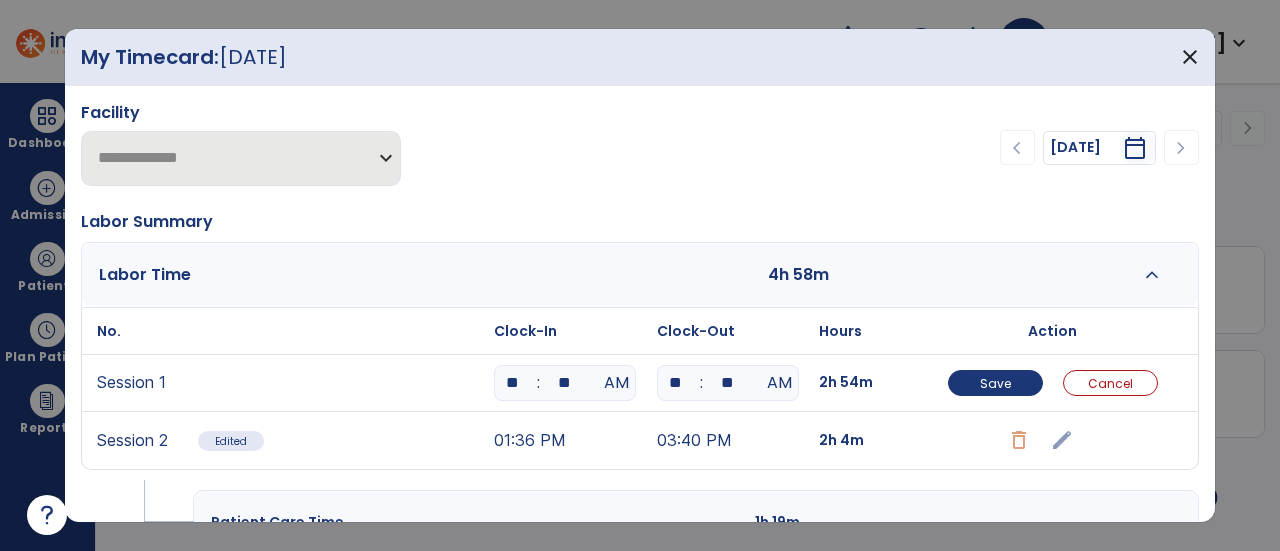 type on "*" 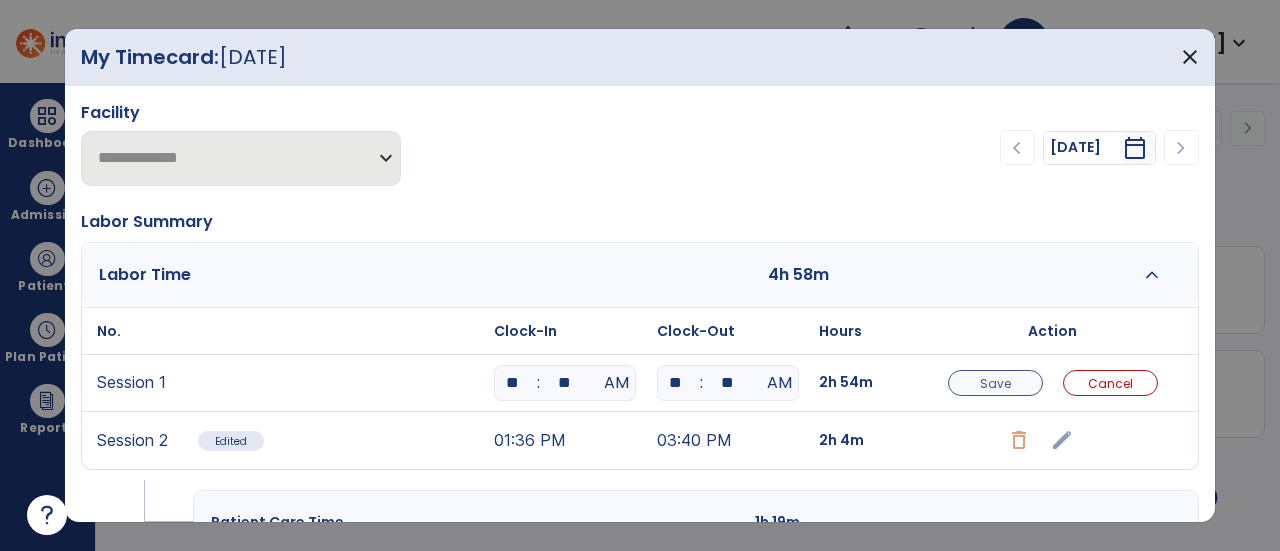 type on "**" 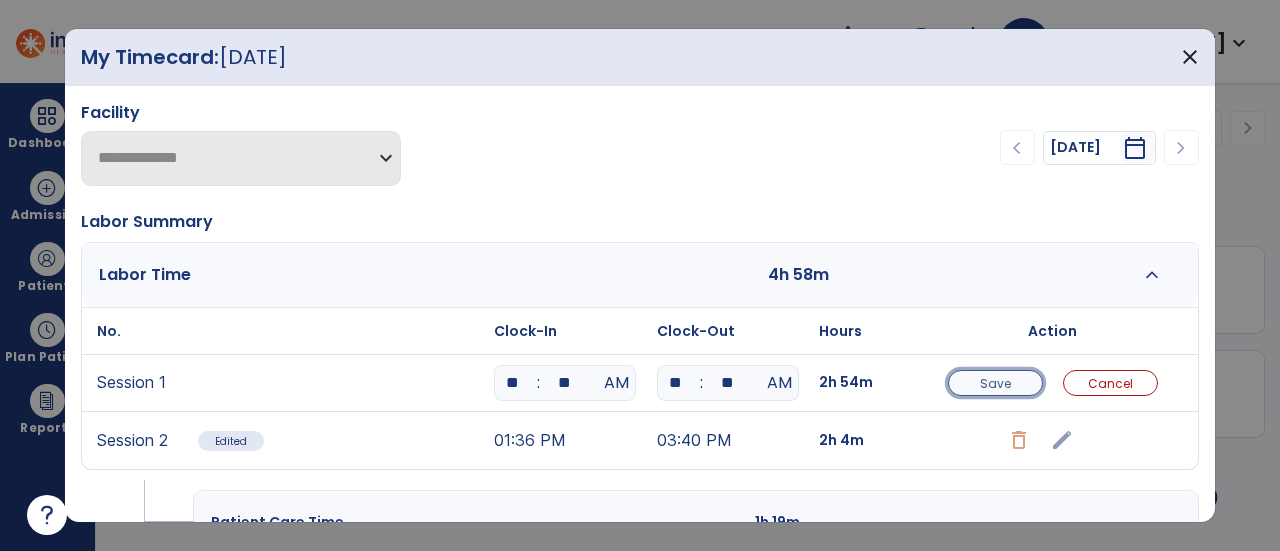 click on "Save" at bounding box center [995, 383] 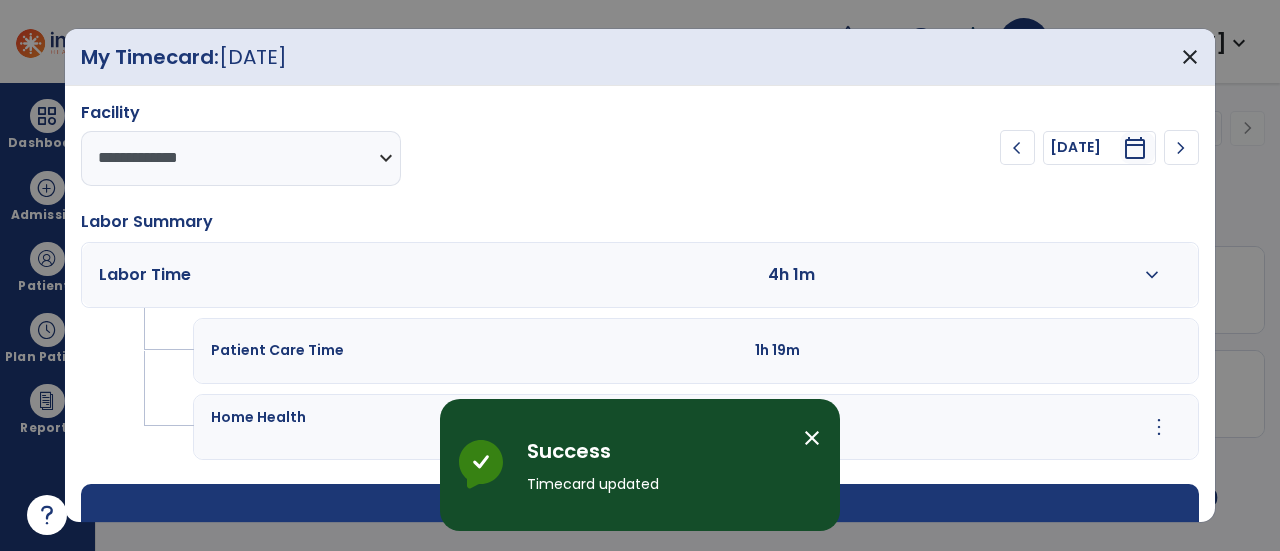 click on "expand_more" at bounding box center [1152, 275] 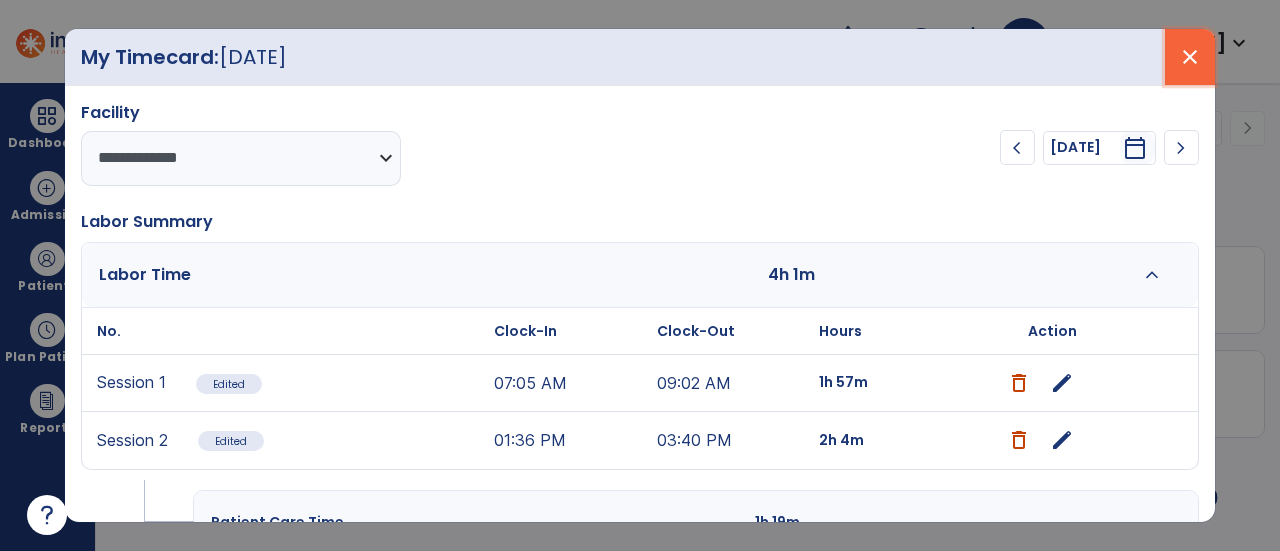 click on "close" at bounding box center [1190, 57] 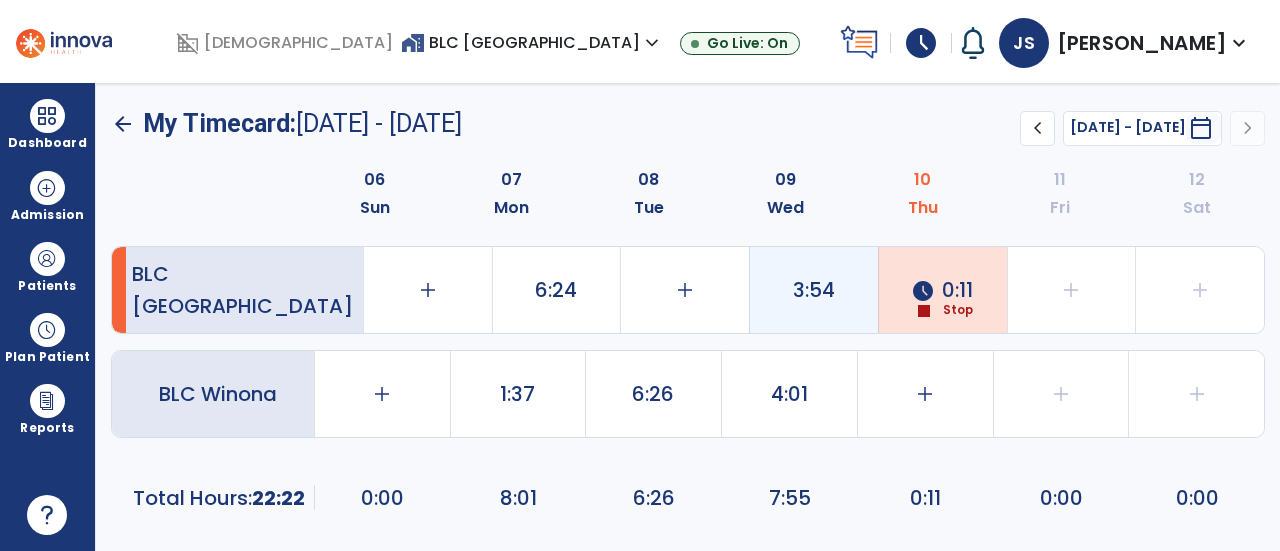 click on "3:54" 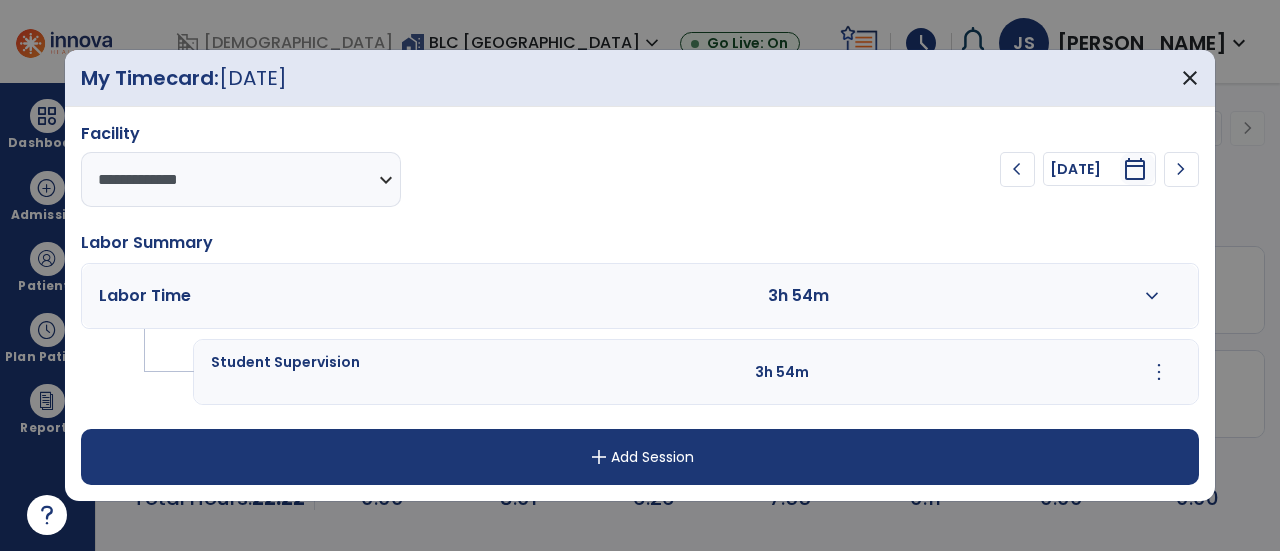 click on "expand_more" at bounding box center [1152, 296] 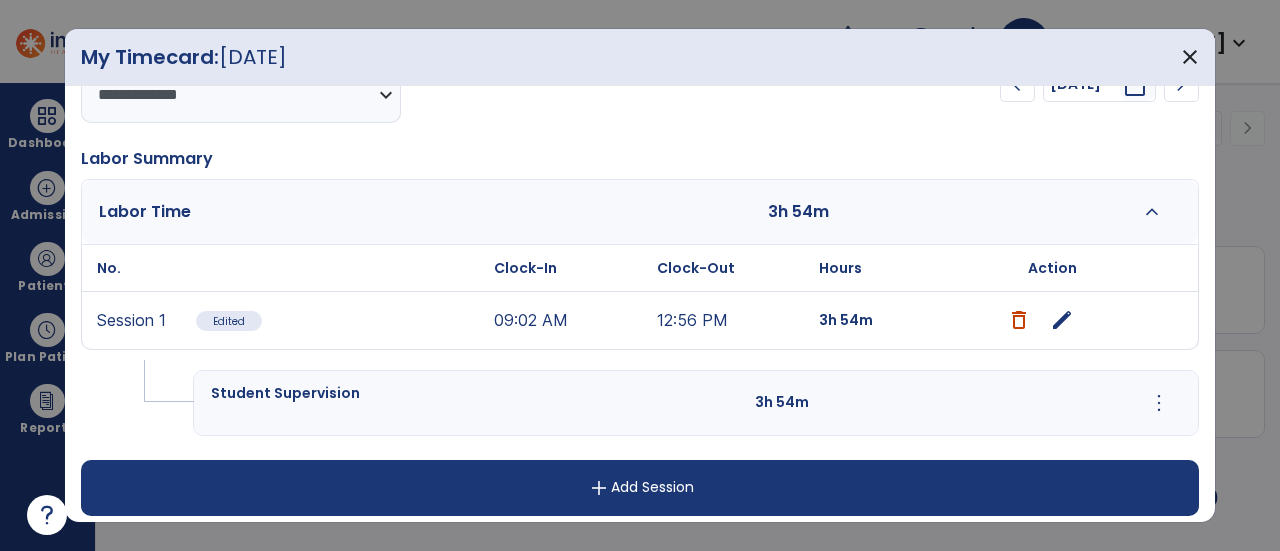 scroll, scrollTop: 67, scrollLeft: 0, axis: vertical 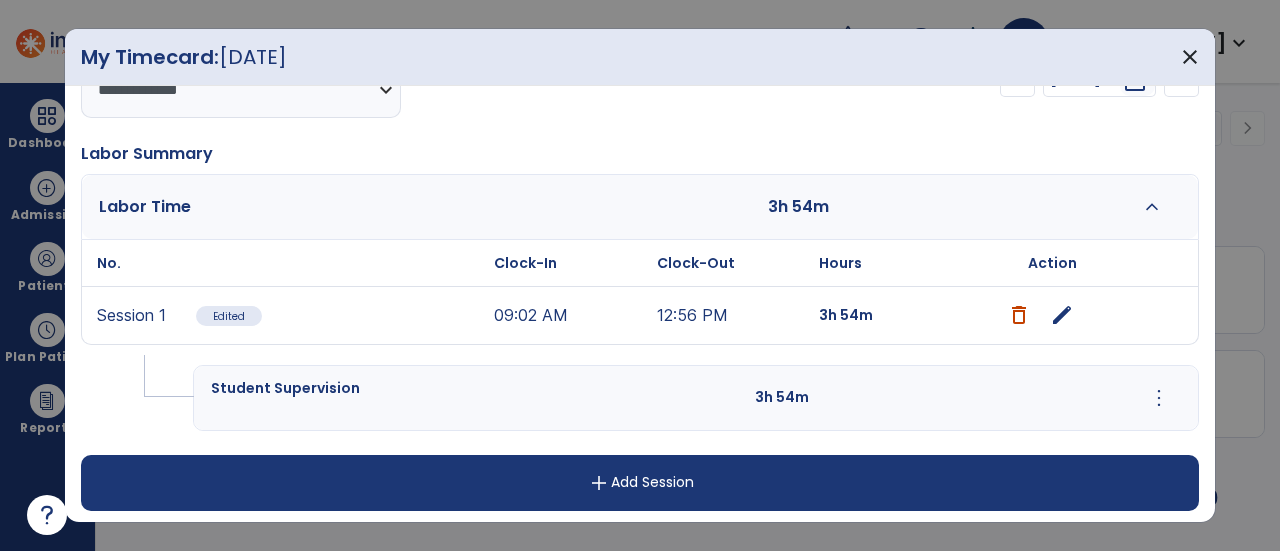 click on "add" at bounding box center [599, 483] 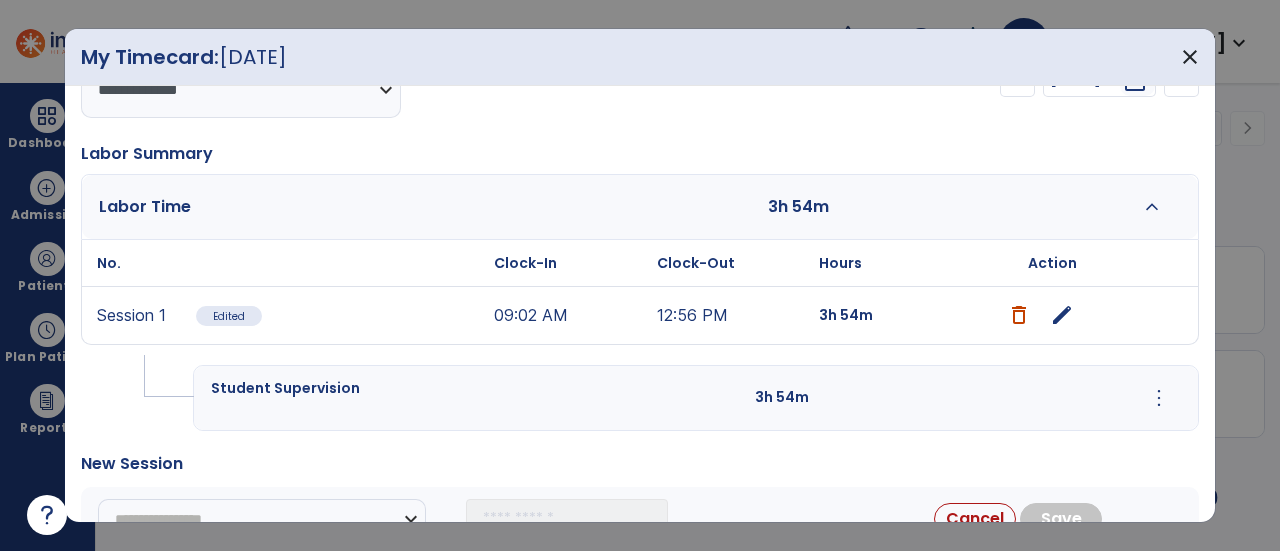 scroll, scrollTop: 188, scrollLeft: 0, axis: vertical 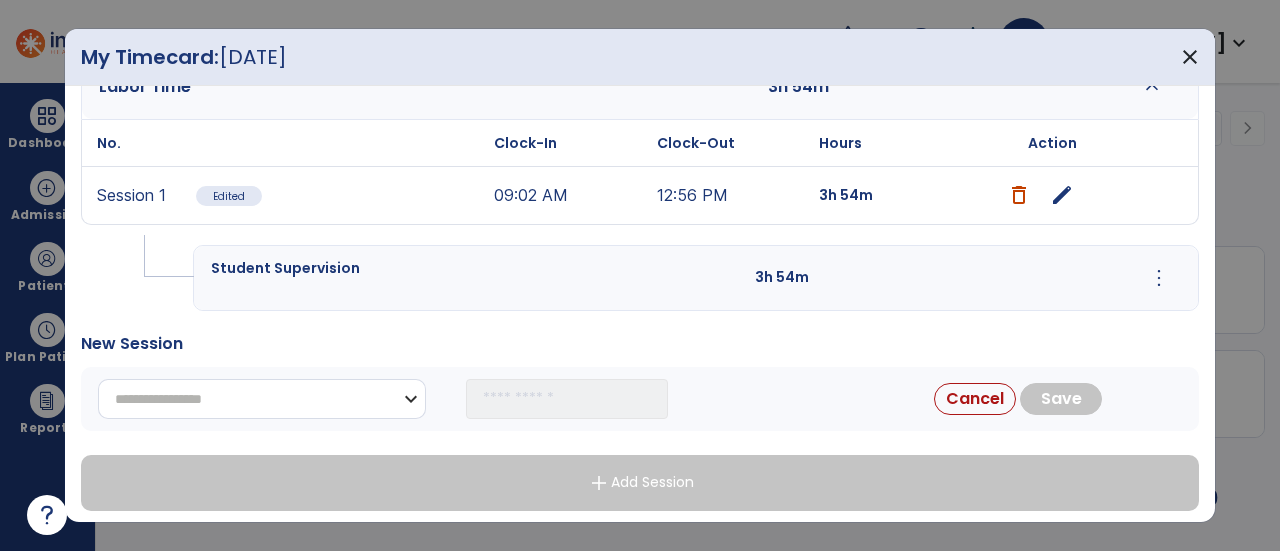 click on "**********" at bounding box center (262, 399) 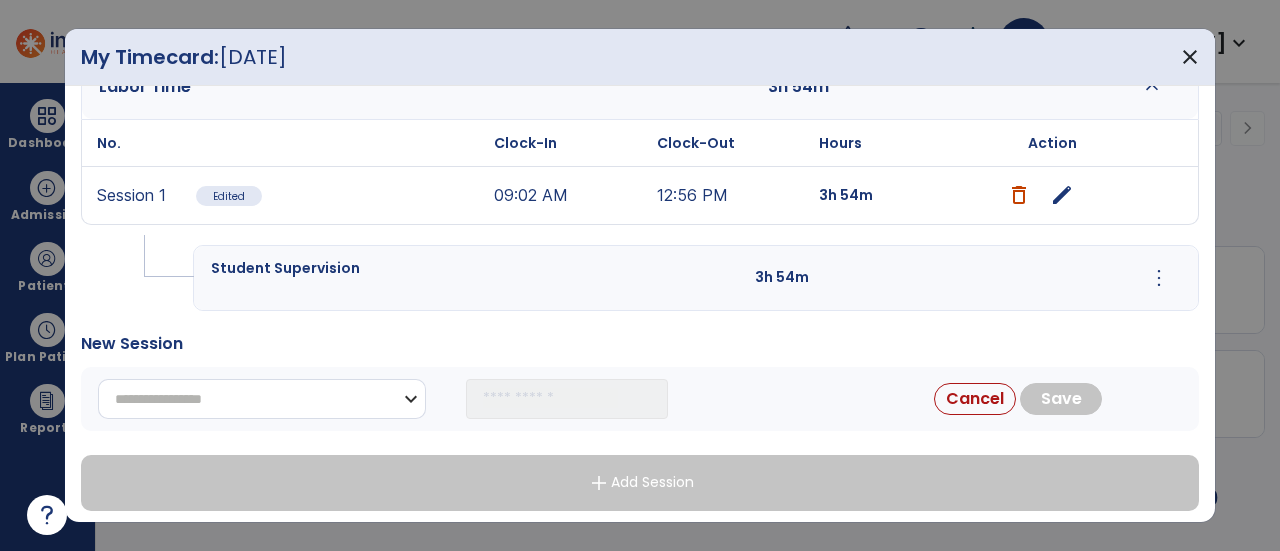 select on "**********" 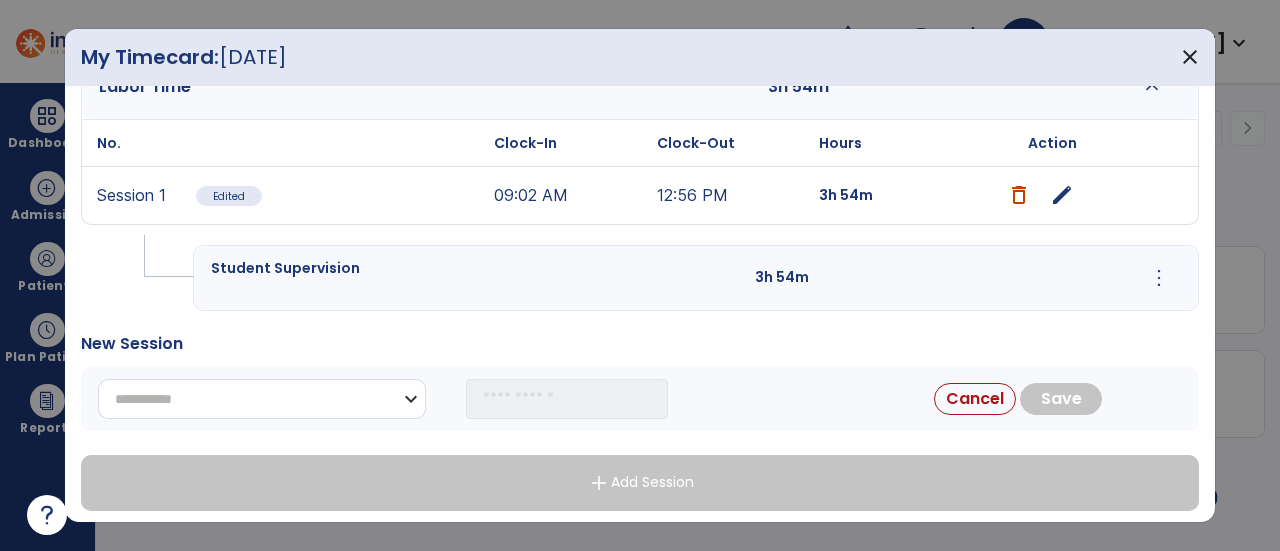 click on "**********" at bounding box center (262, 399) 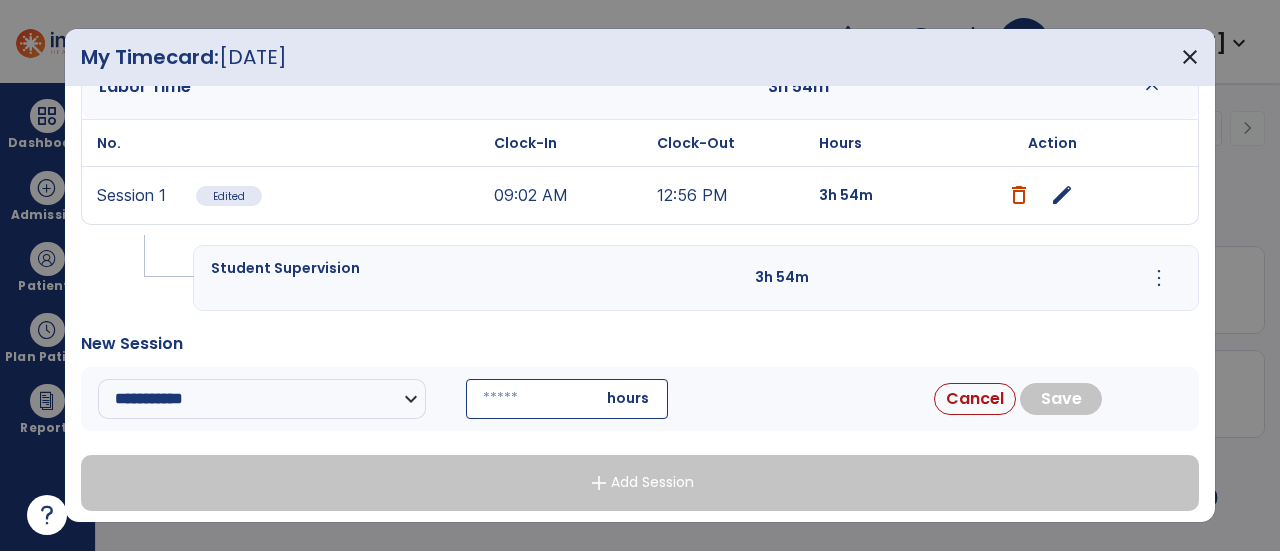 click at bounding box center [567, 399] 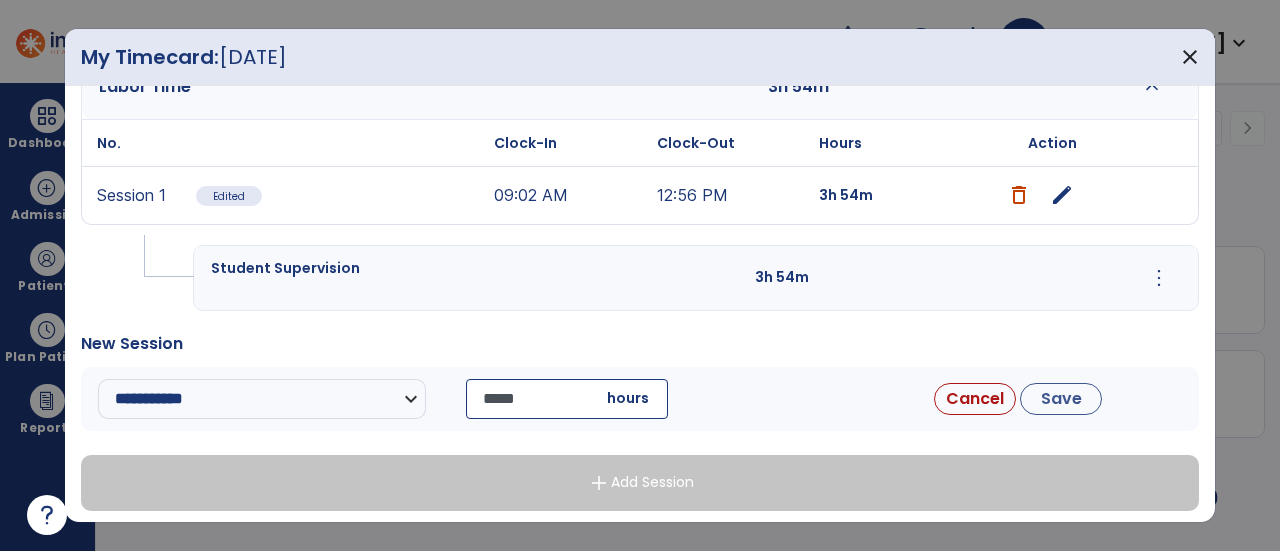 type on "*****" 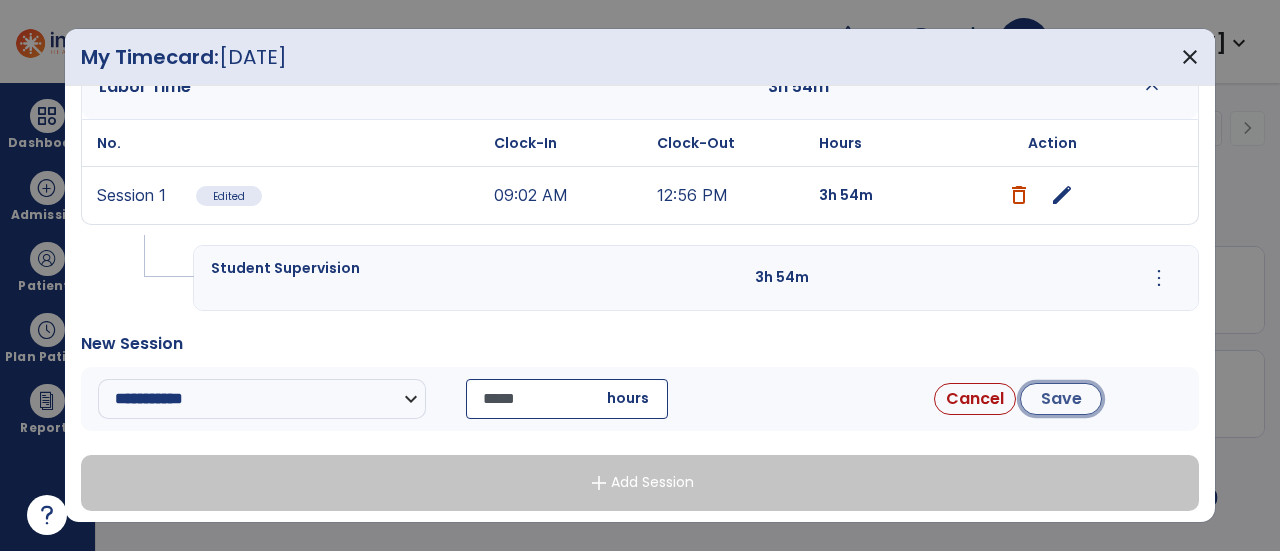 click on "Save" at bounding box center [1061, 399] 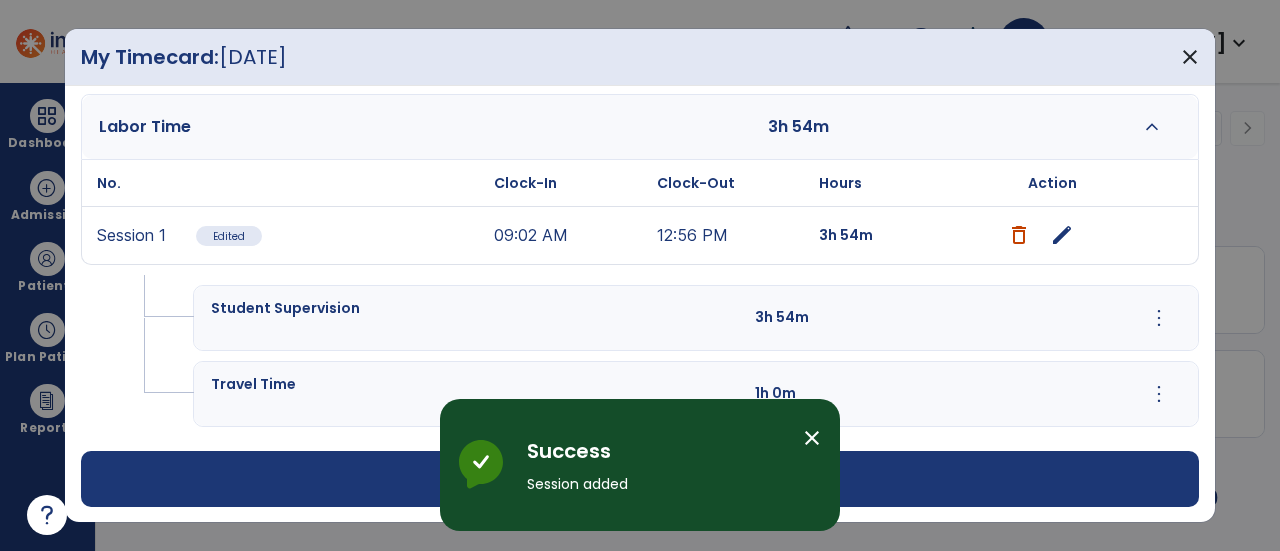 scroll, scrollTop: 144, scrollLeft: 0, axis: vertical 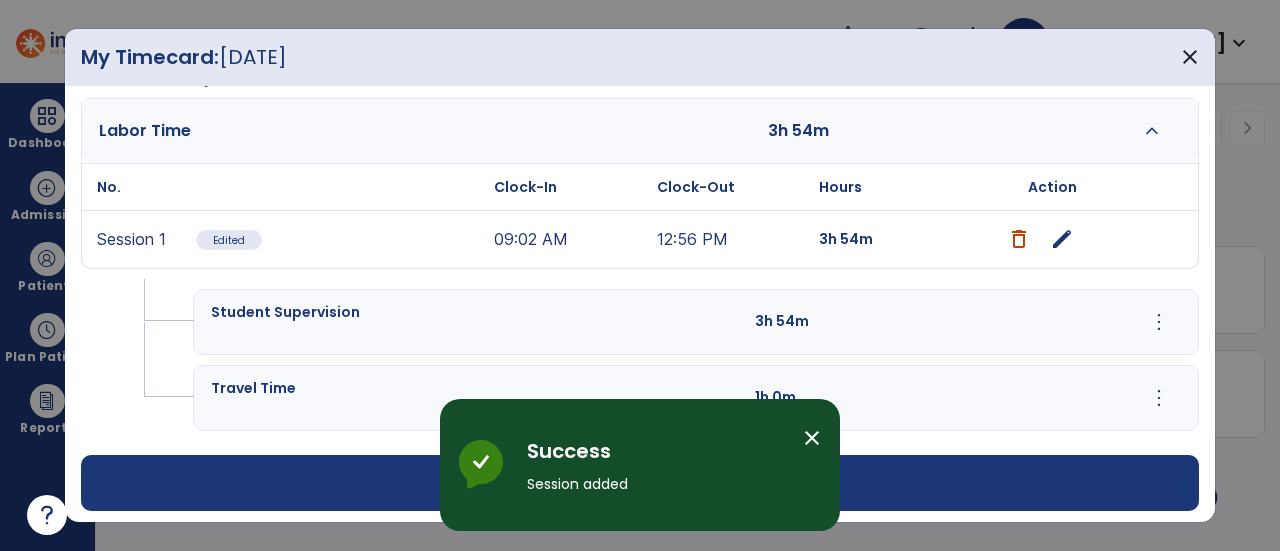 click on "more_vert" at bounding box center [1159, 322] 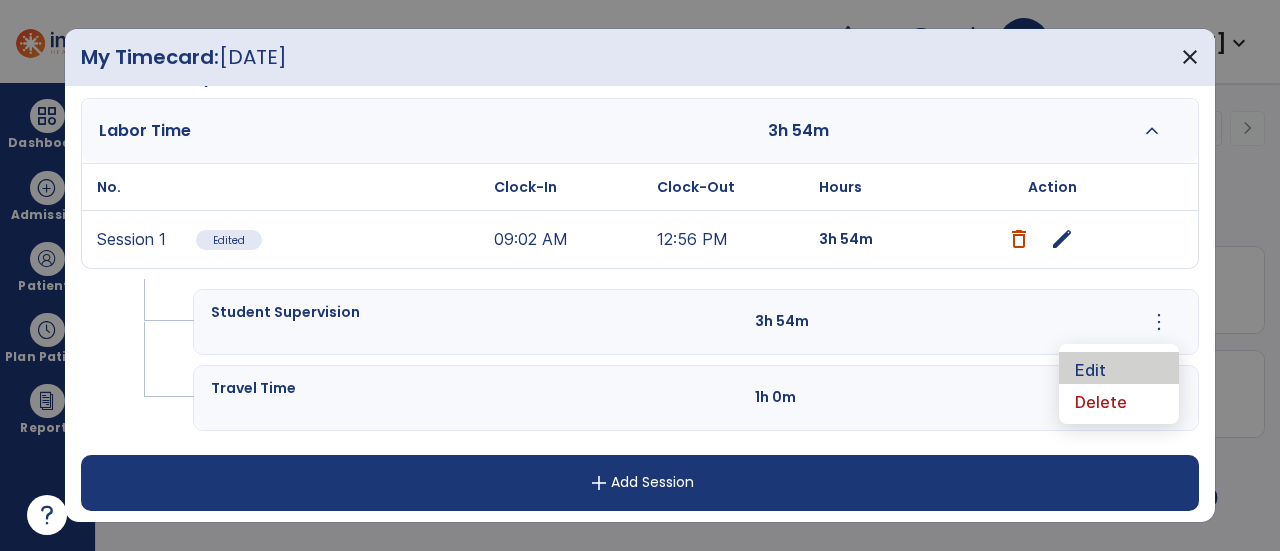 click on "Edit" at bounding box center (1119, 368) 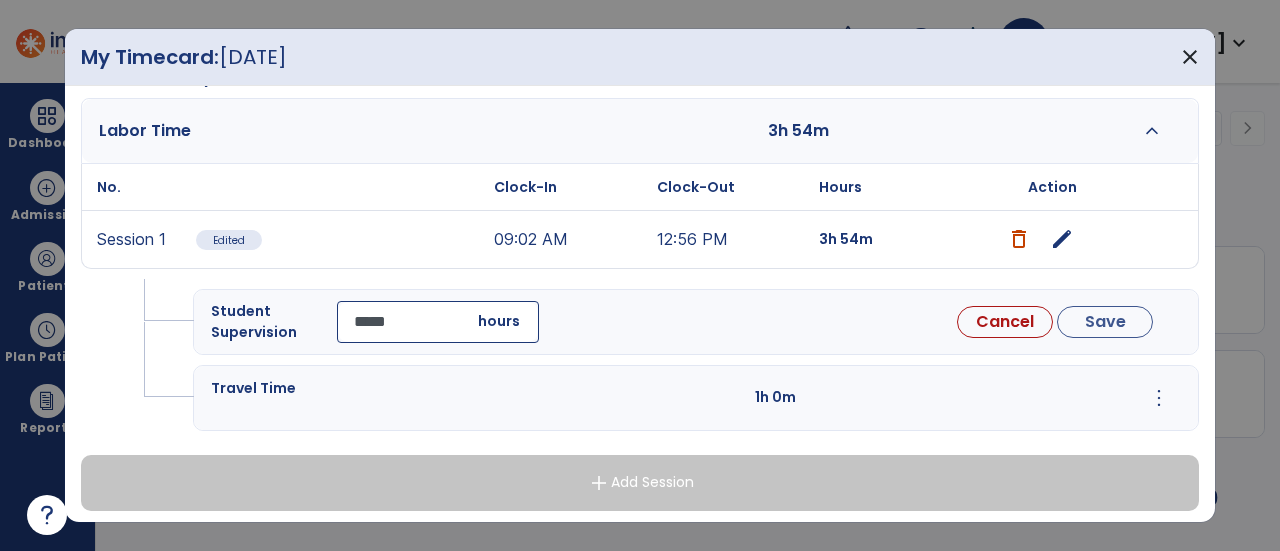 click on "*****" at bounding box center [438, 322] 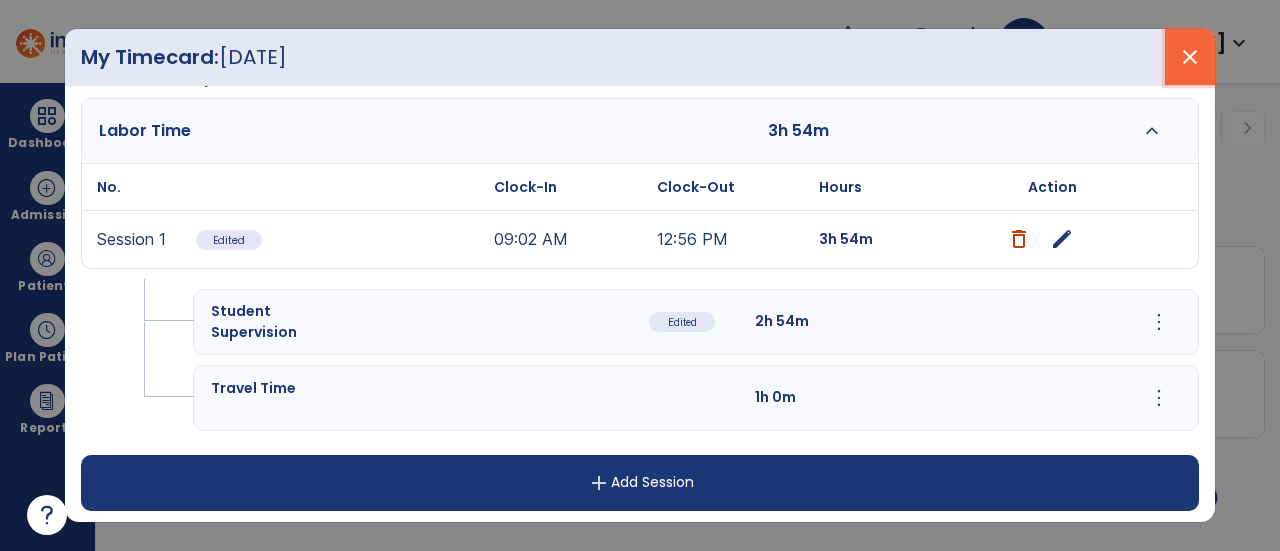 click on "close" at bounding box center [1190, 57] 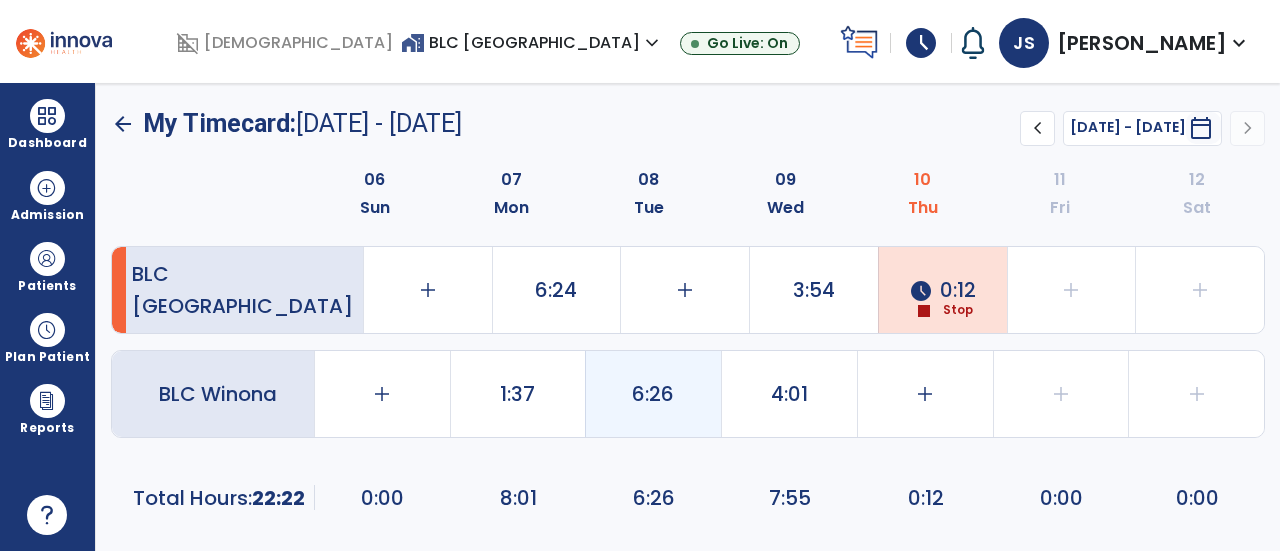 click on "6:26" 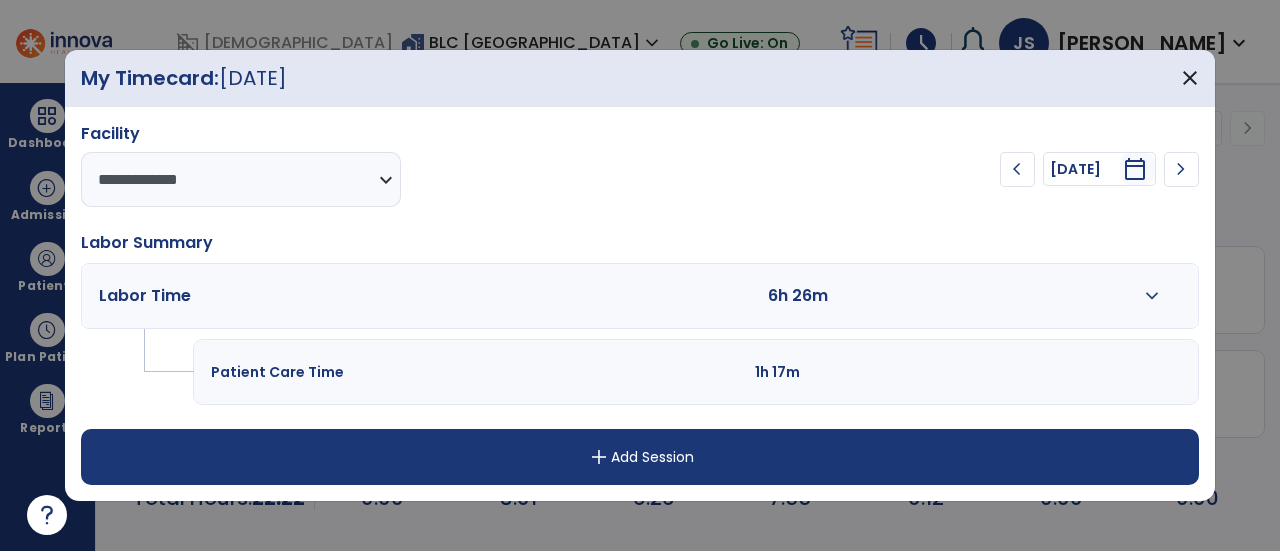 click on "expand_more" at bounding box center (1152, 296) 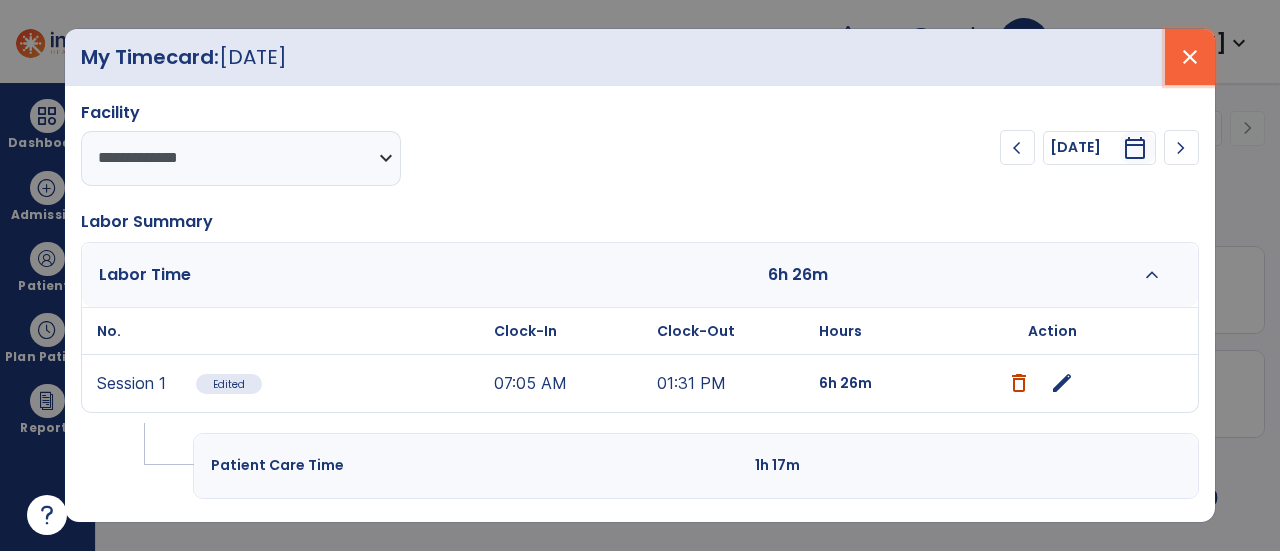 click on "close" at bounding box center [1190, 57] 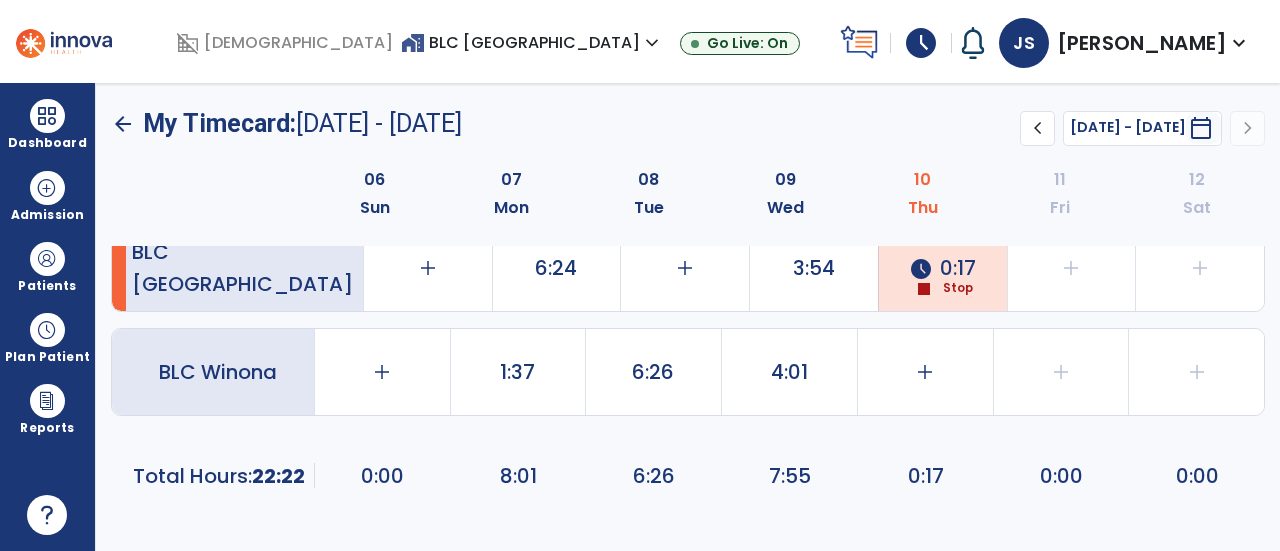 scroll, scrollTop: 0, scrollLeft: 0, axis: both 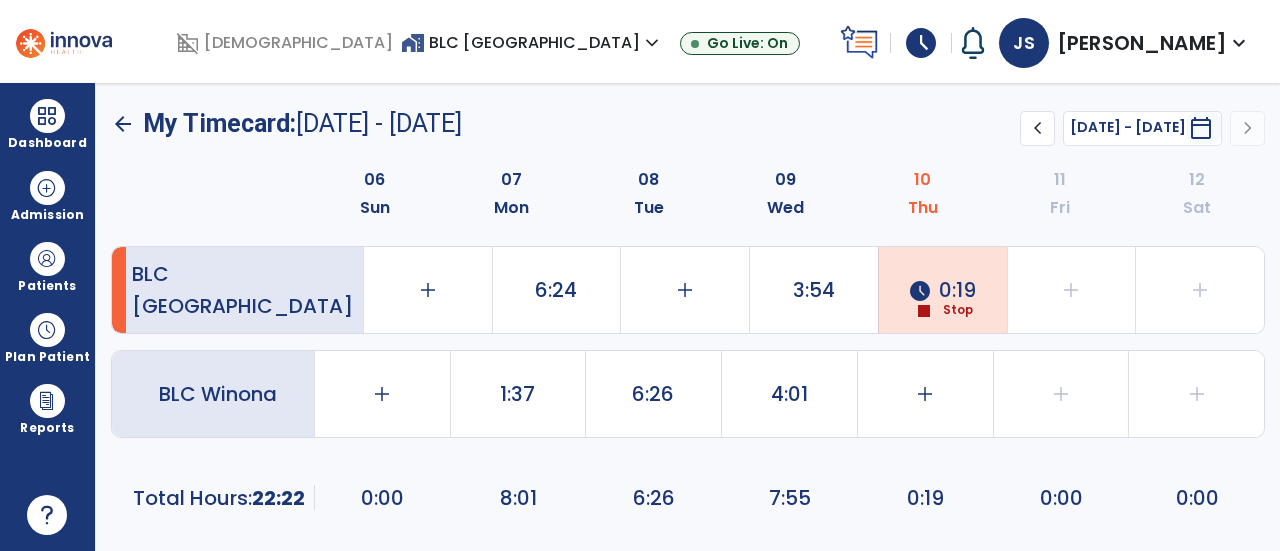 click 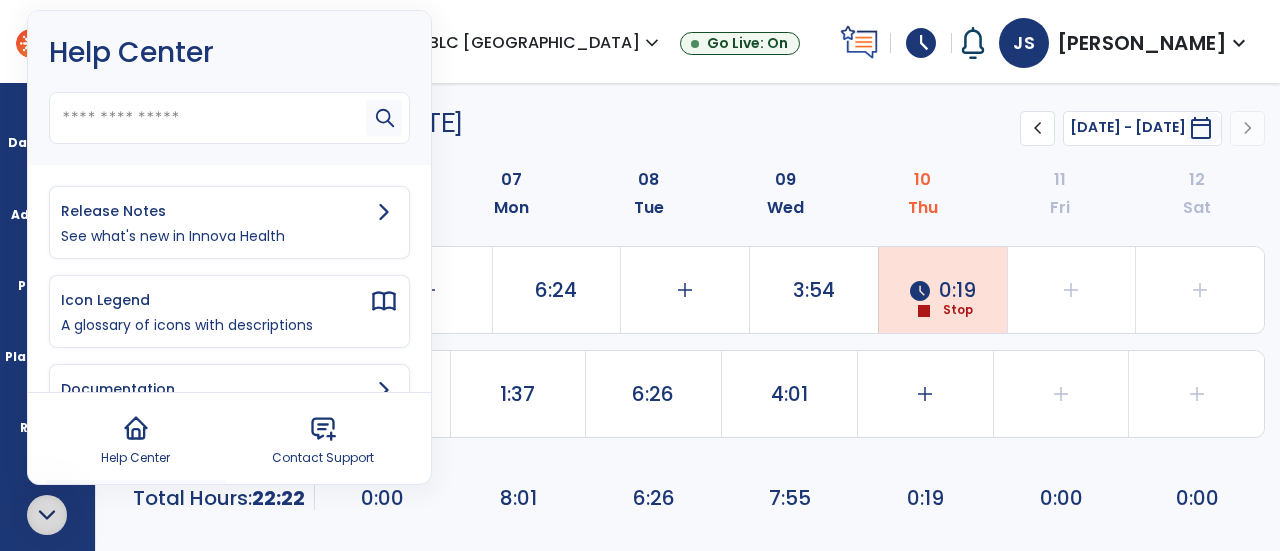 click on "See what's new in Innova Health" at bounding box center (229, 236) 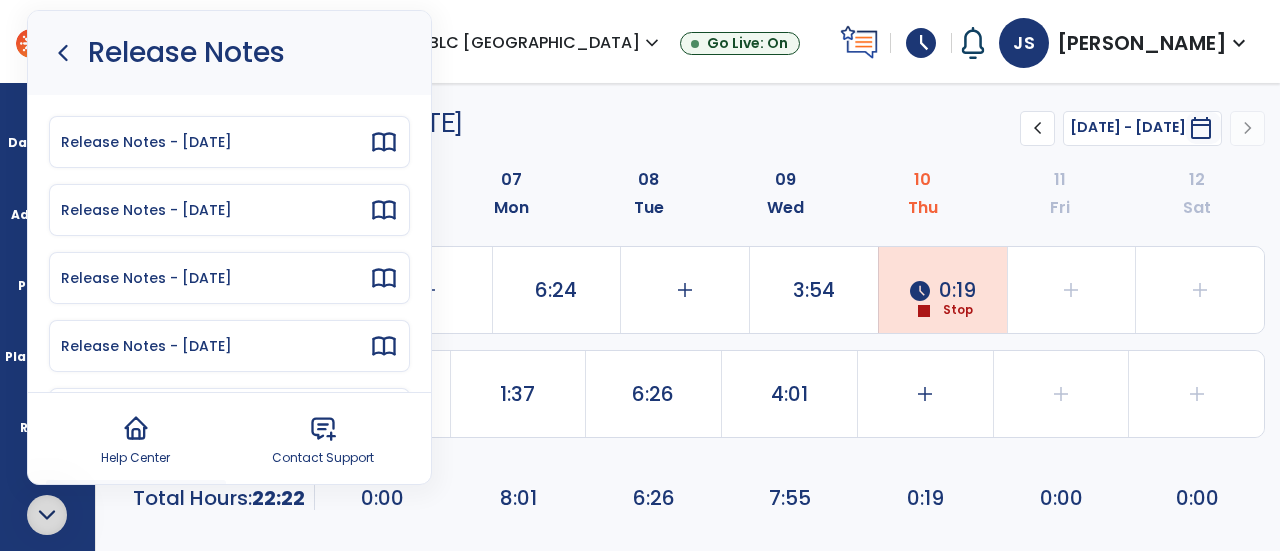 click on "Release Notes - 07.09.25" at bounding box center (215, 142) 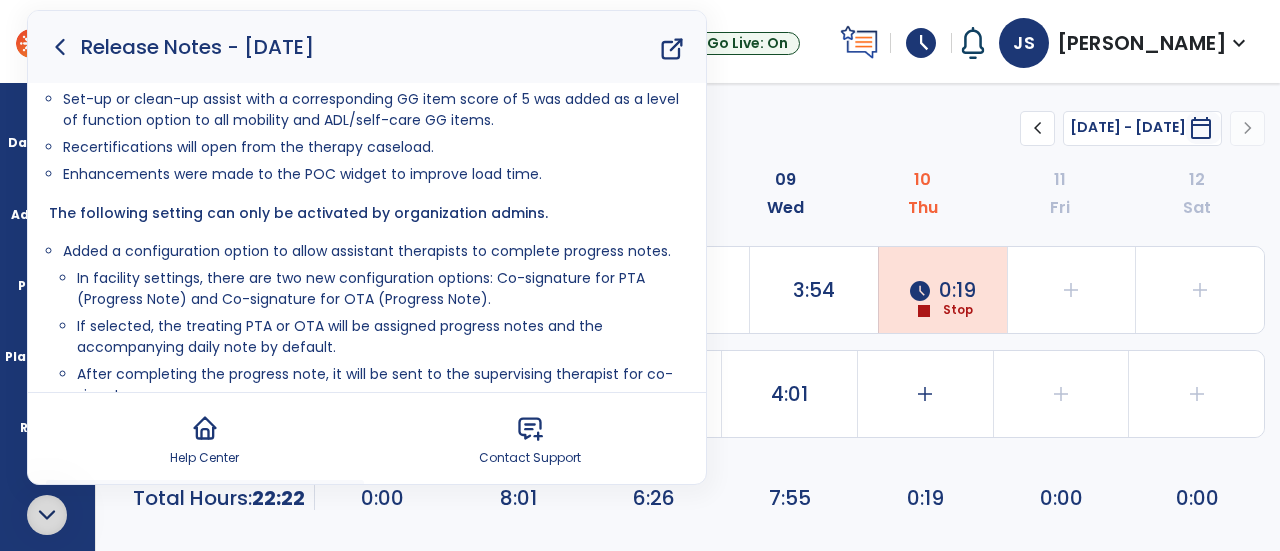scroll, scrollTop: 40, scrollLeft: 0, axis: vertical 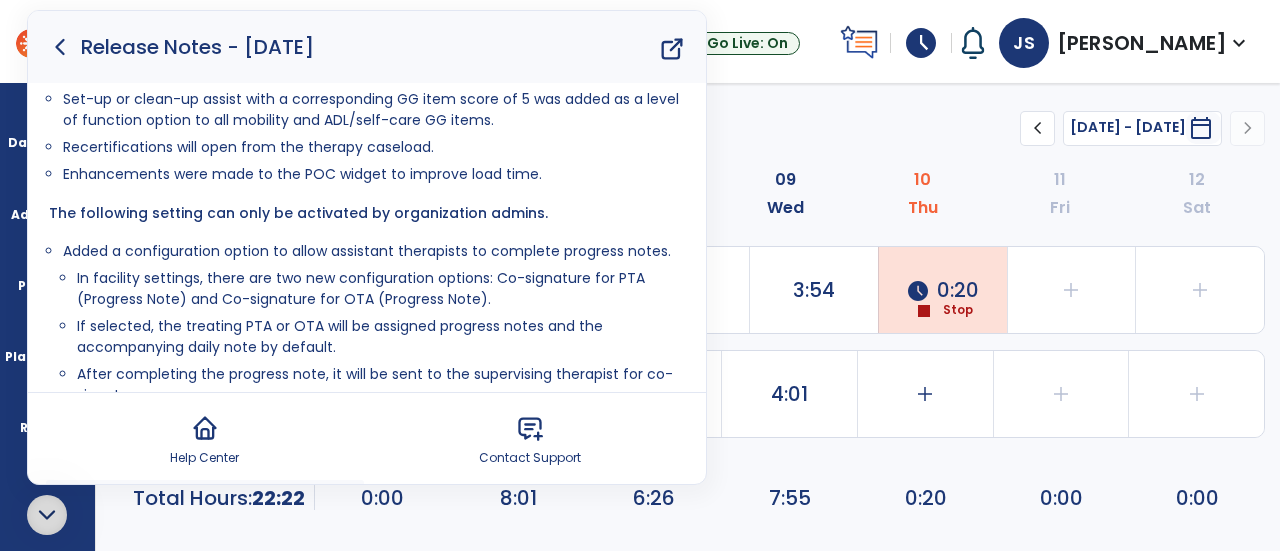click 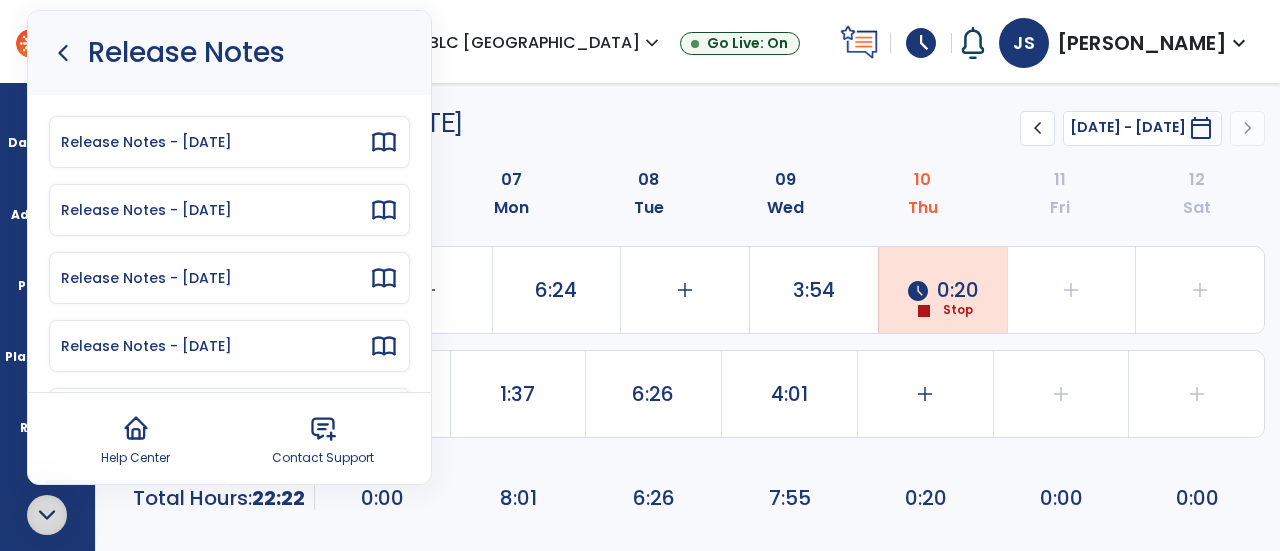 click 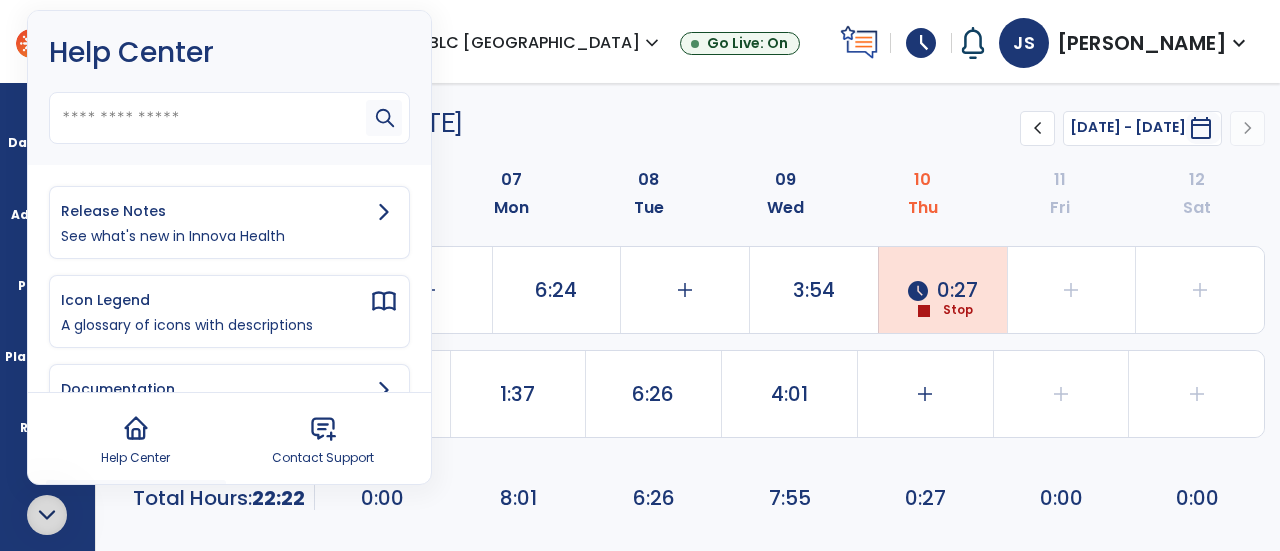 click 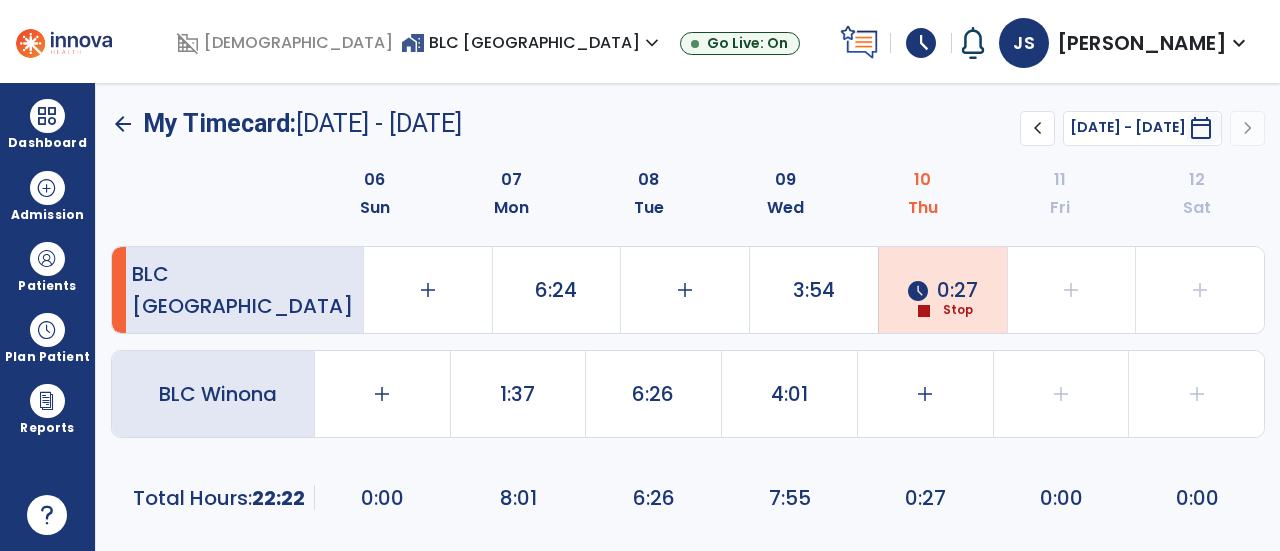click on "home_work   BLC Rochester   expand_more" at bounding box center [532, 42] 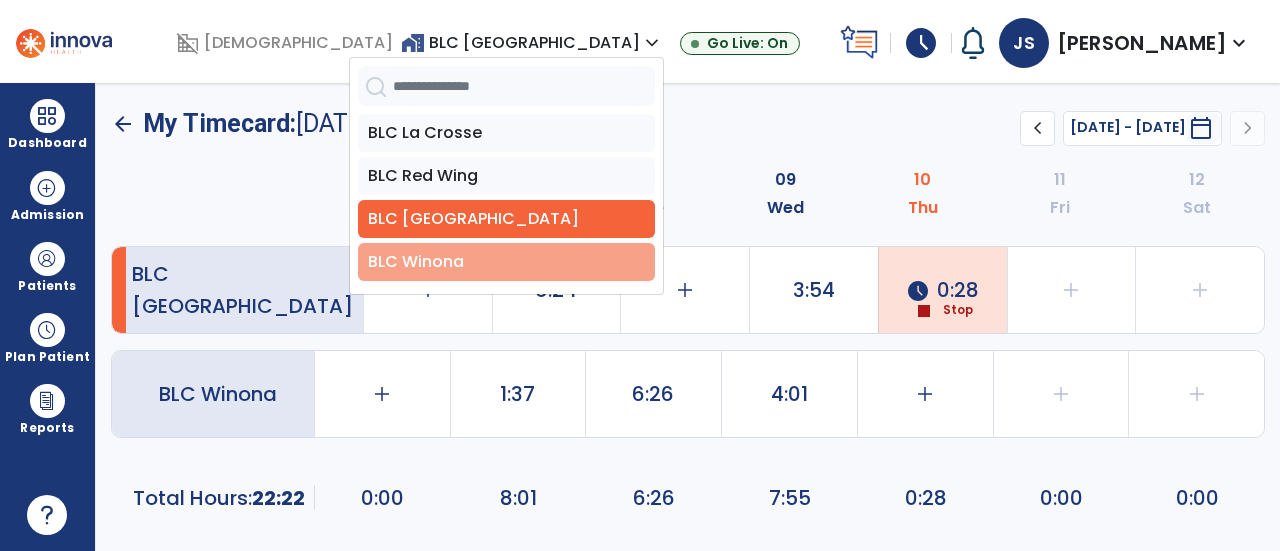 click on "BLC Winona" at bounding box center (506, 262) 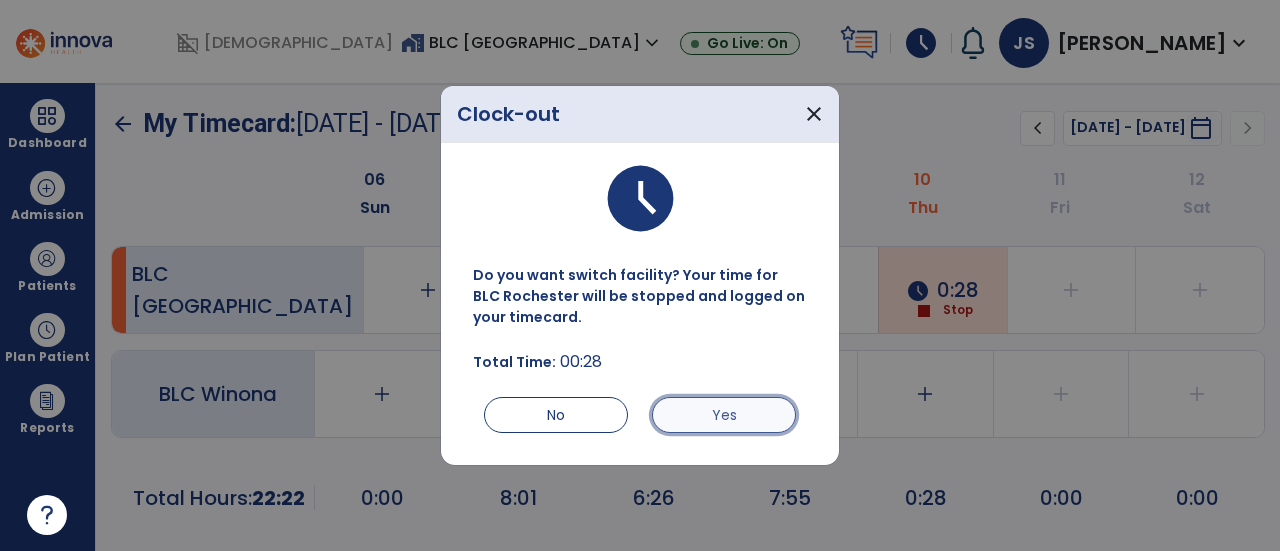 click on "Yes" at bounding box center [724, 415] 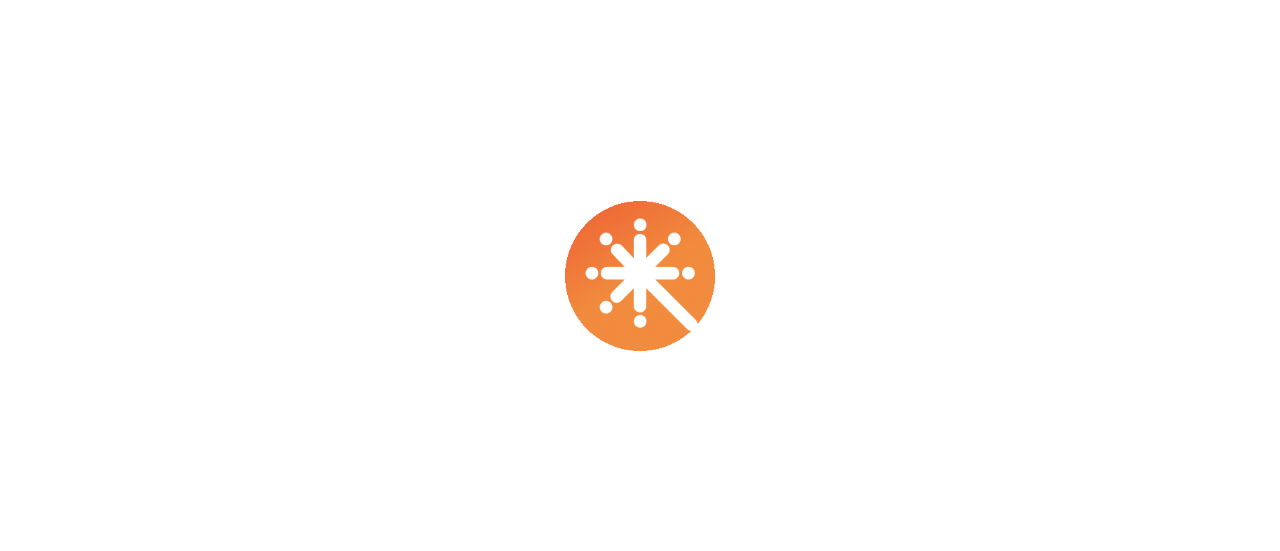 scroll, scrollTop: 0, scrollLeft: 0, axis: both 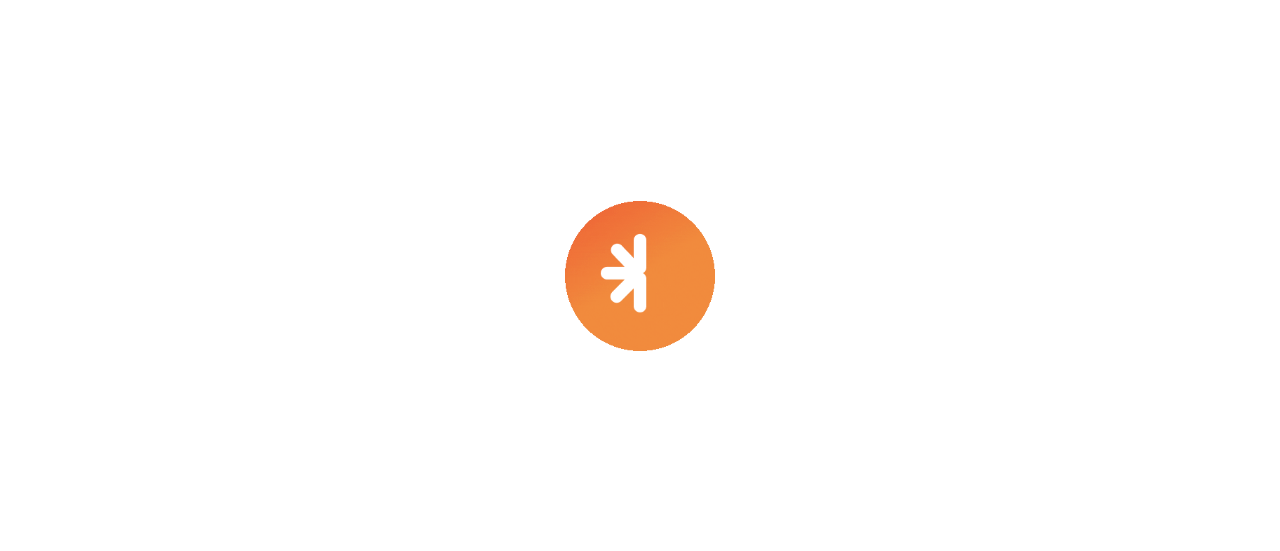 click at bounding box center [640, 275] 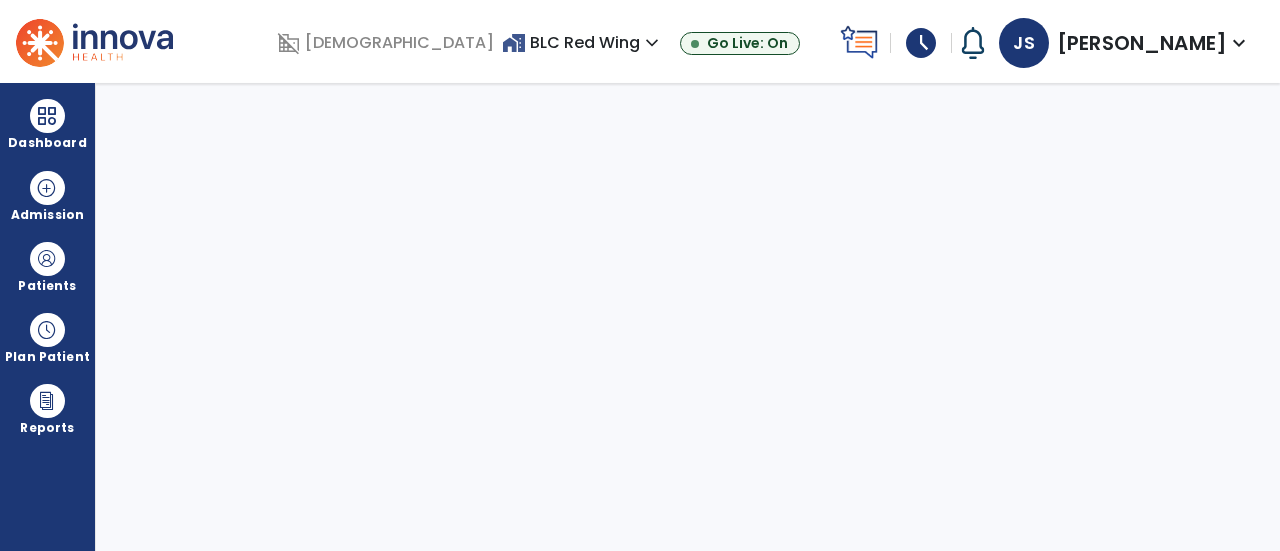 select on "****" 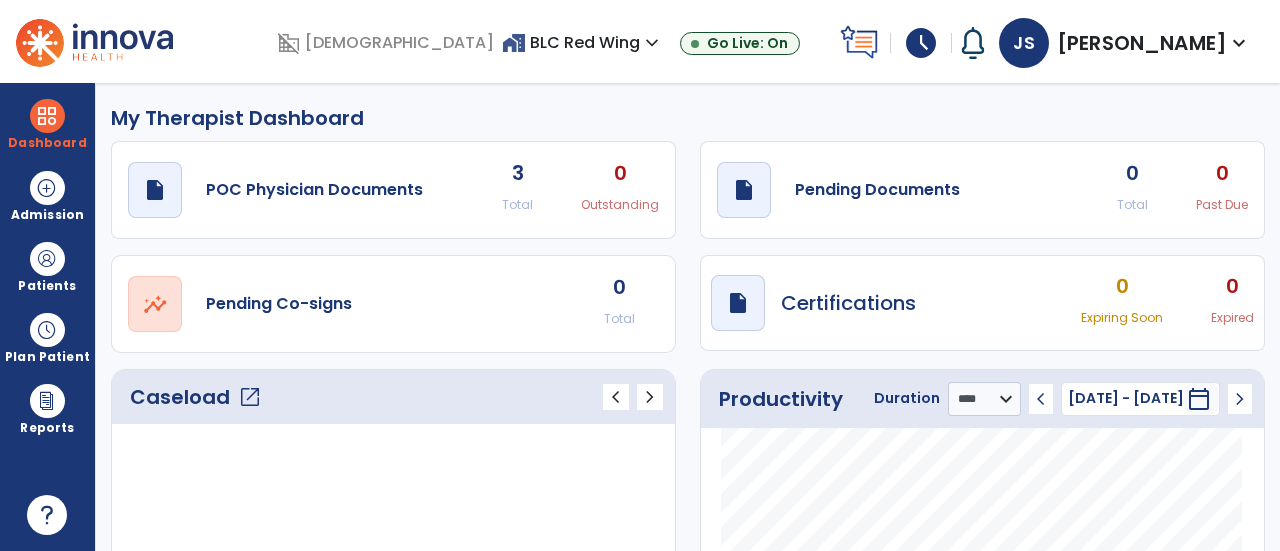 click on "home_work   BLC Red Wing   expand_more" at bounding box center (583, 42) 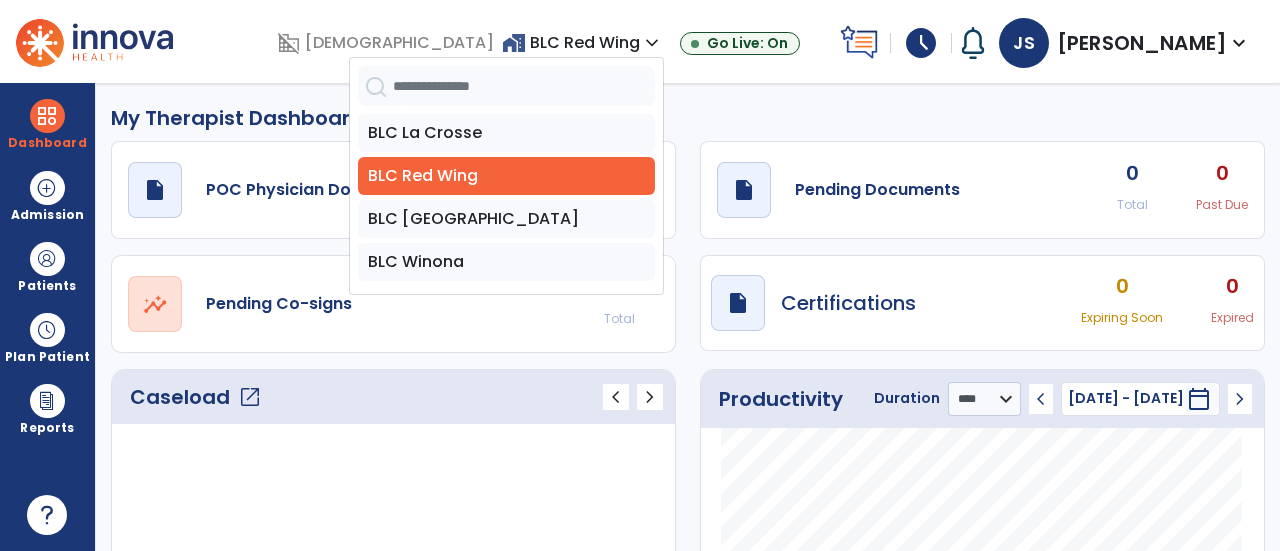 click on "BLC La Crosse   BLC Red Wing   BLC Rochester   BLC Winona" at bounding box center (506, 200) 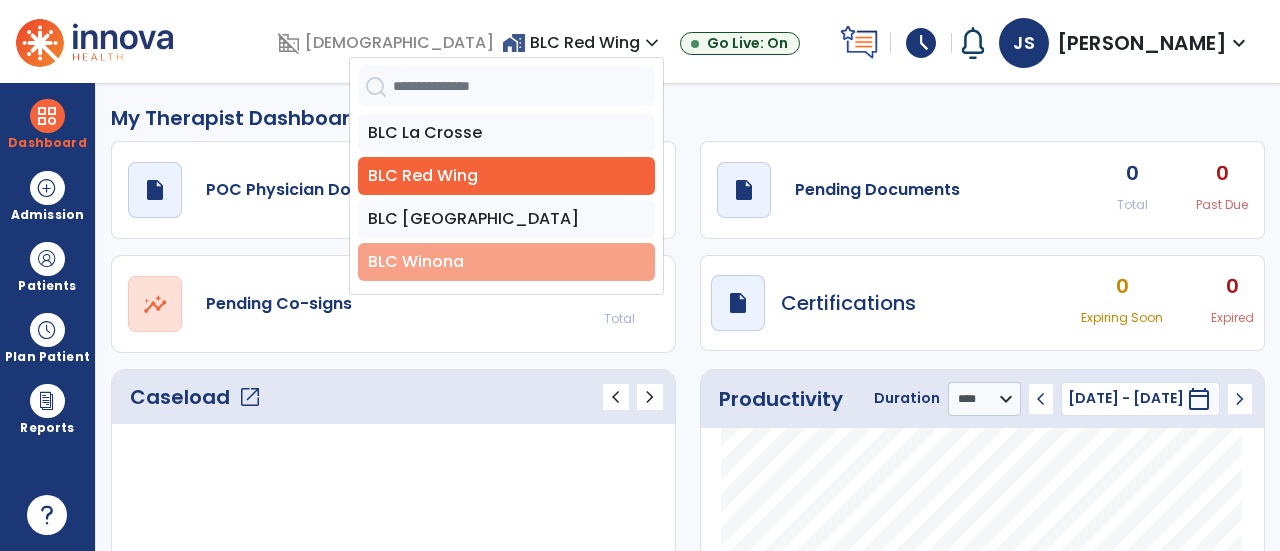 click on "BLC Winona" at bounding box center [506, 262] 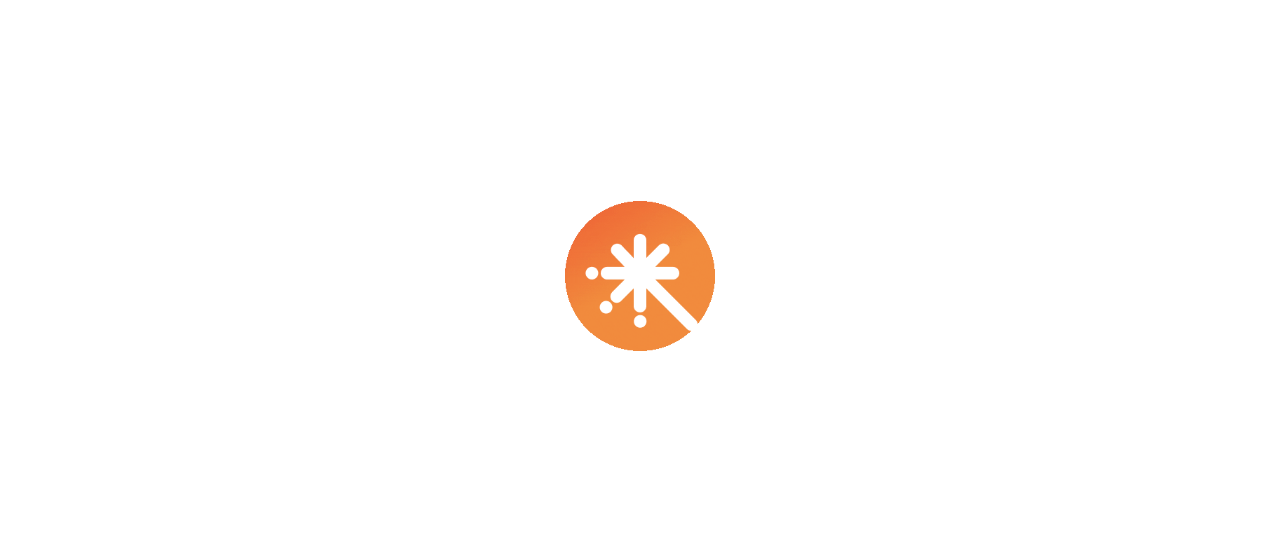 scroll, scrollTop: 0, scrollLeft: 0, axis: both 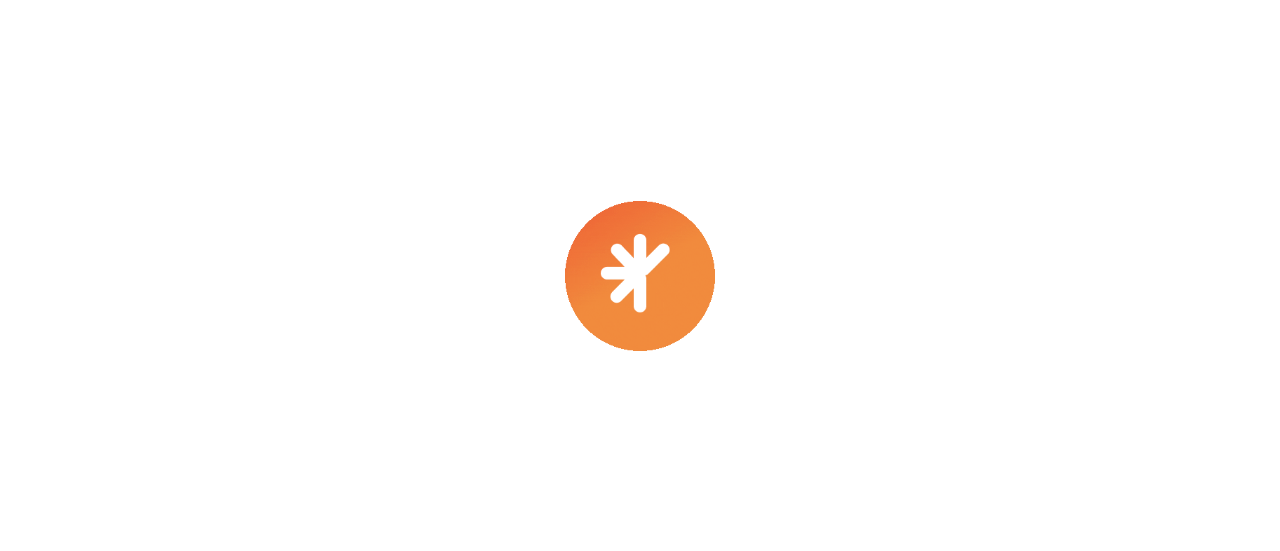 click at bounding box center [640, 275] 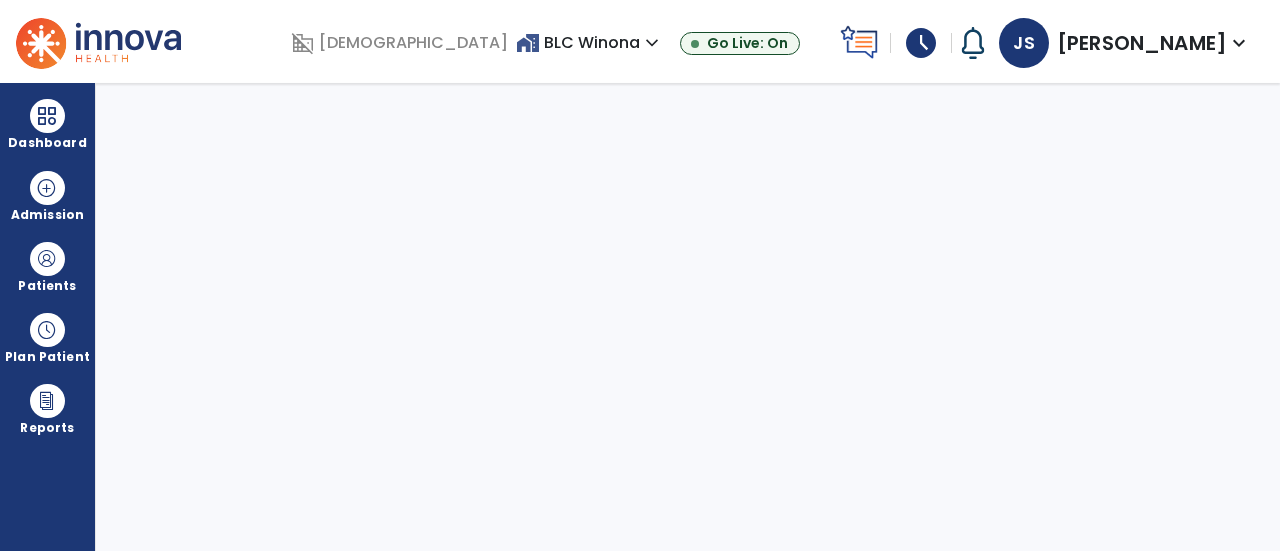 select on "****" 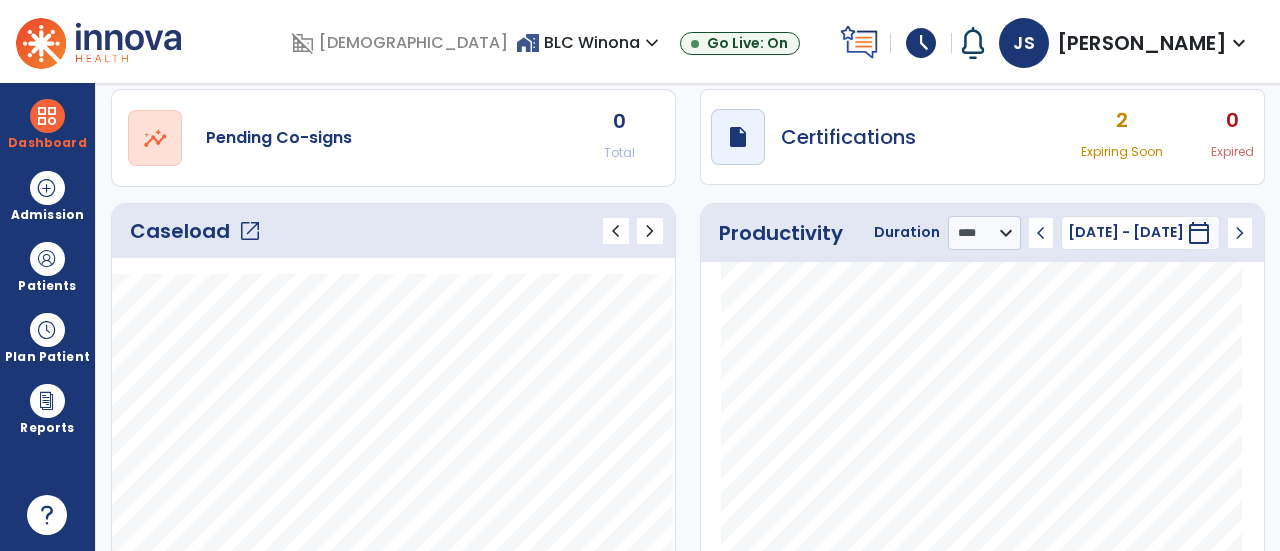 scroll, scrollTop: 0, scrollLeft: 0, axis: both 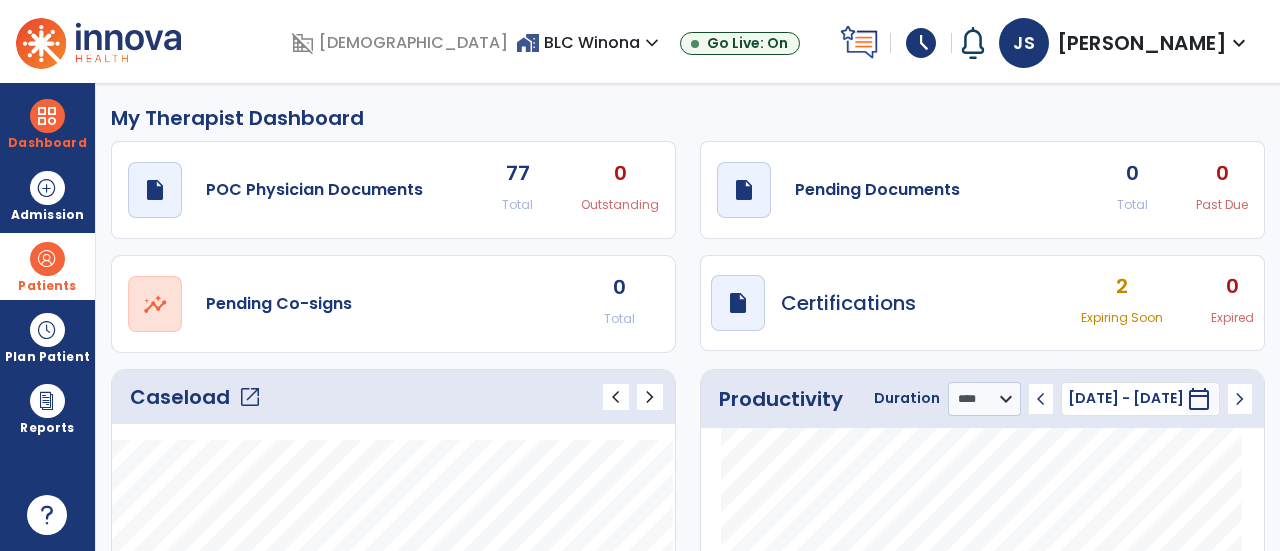 click on "Patients" at bounding box center (47, 286) 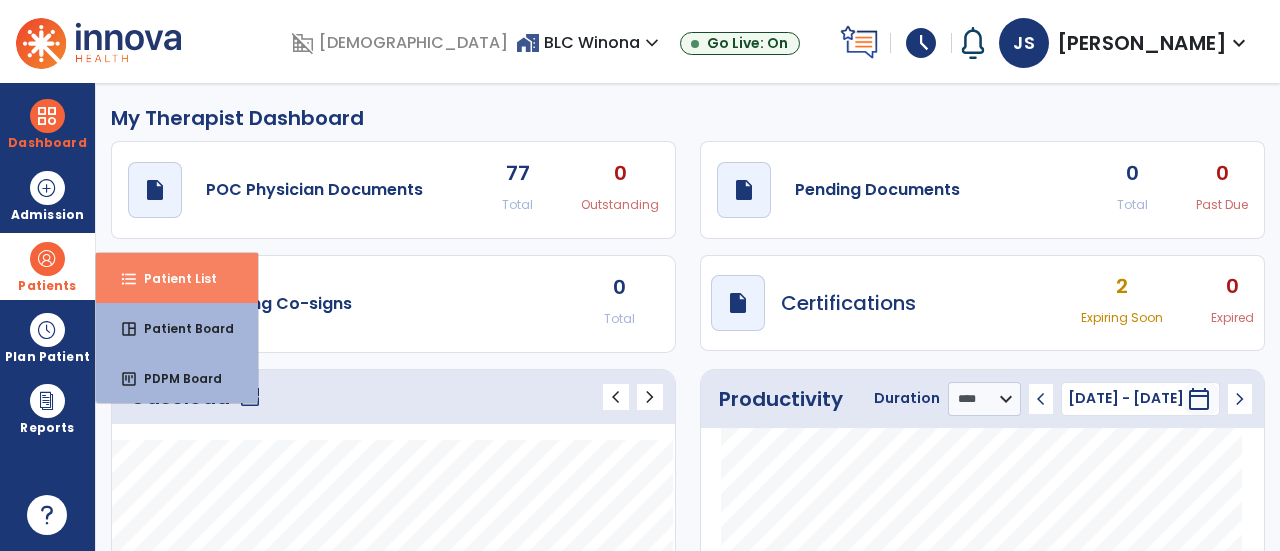click on "format_list_bulleted" at bounding box center (129, 279) 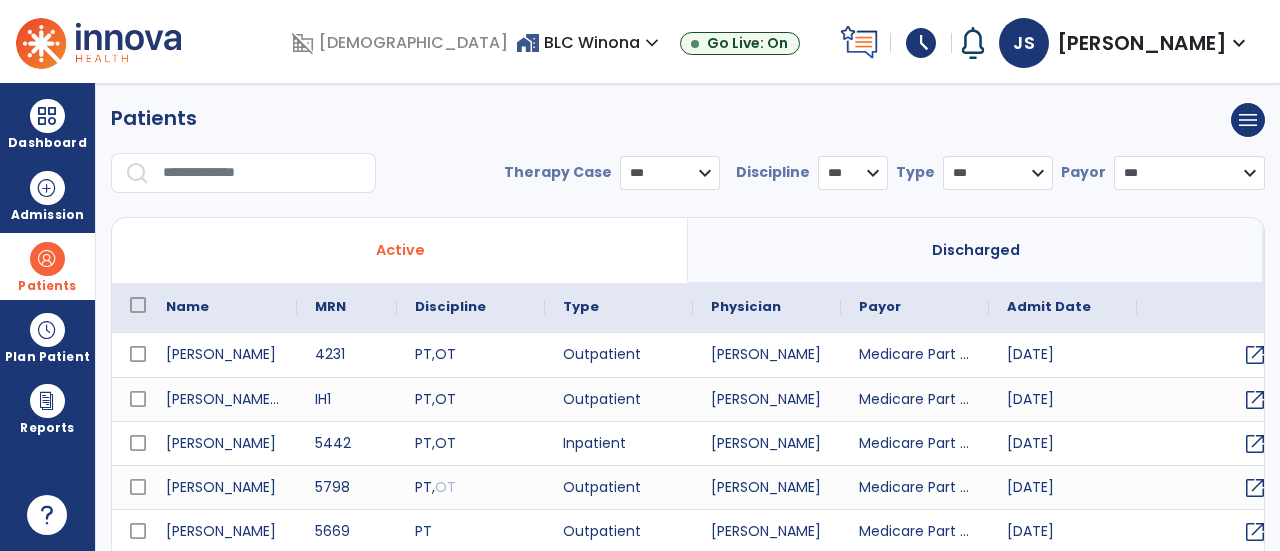 select on "***" 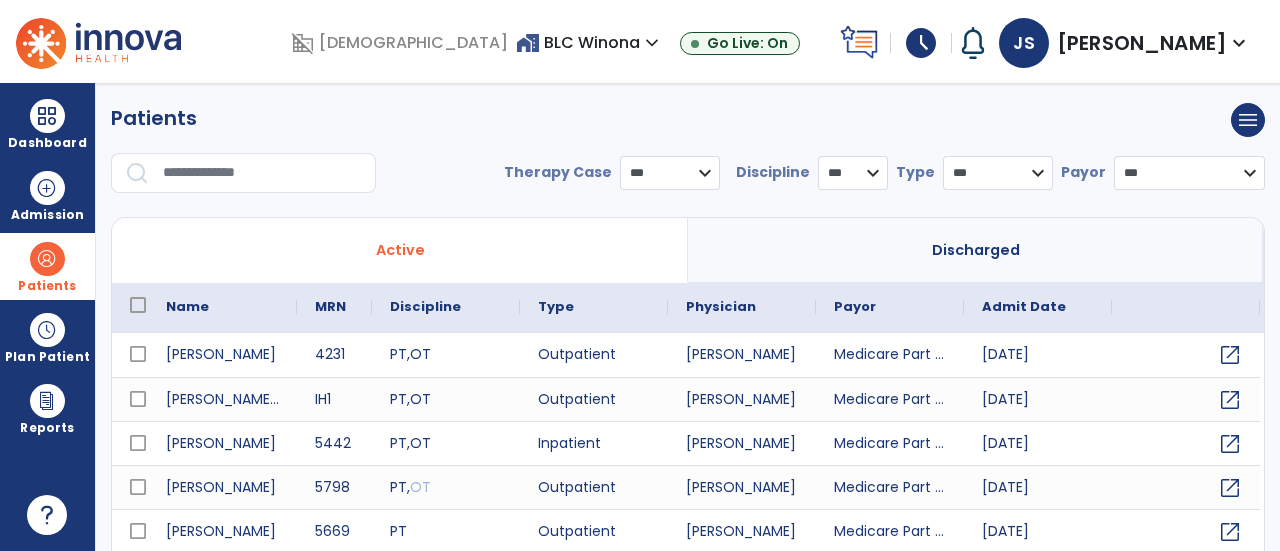 click on "Discharged" at bounding box center (976, 250) 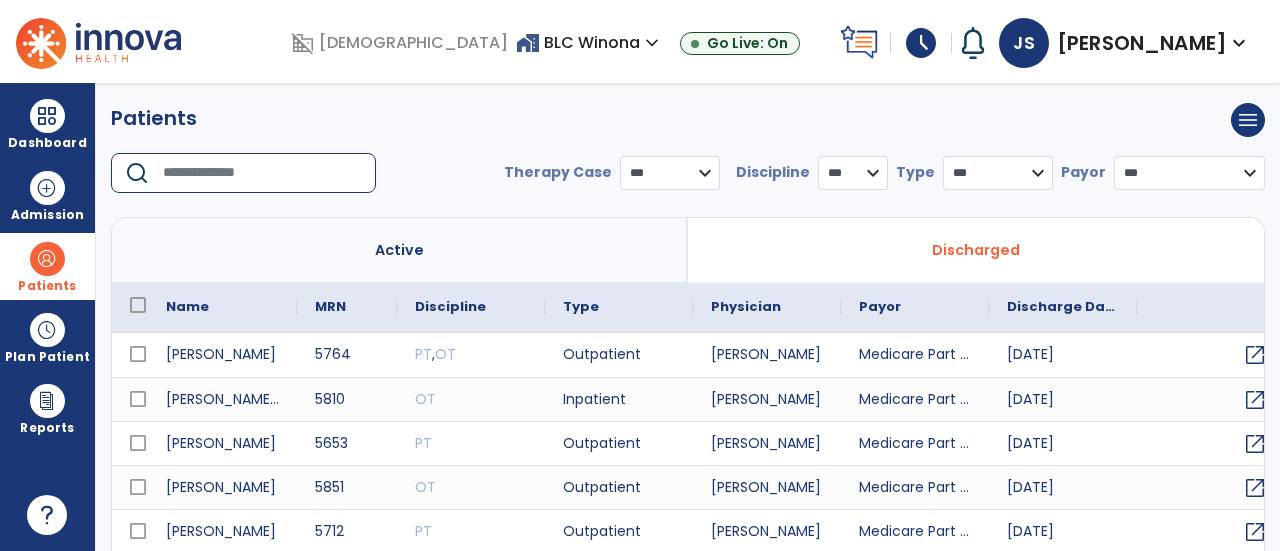 click at bounding box center [262, 173] 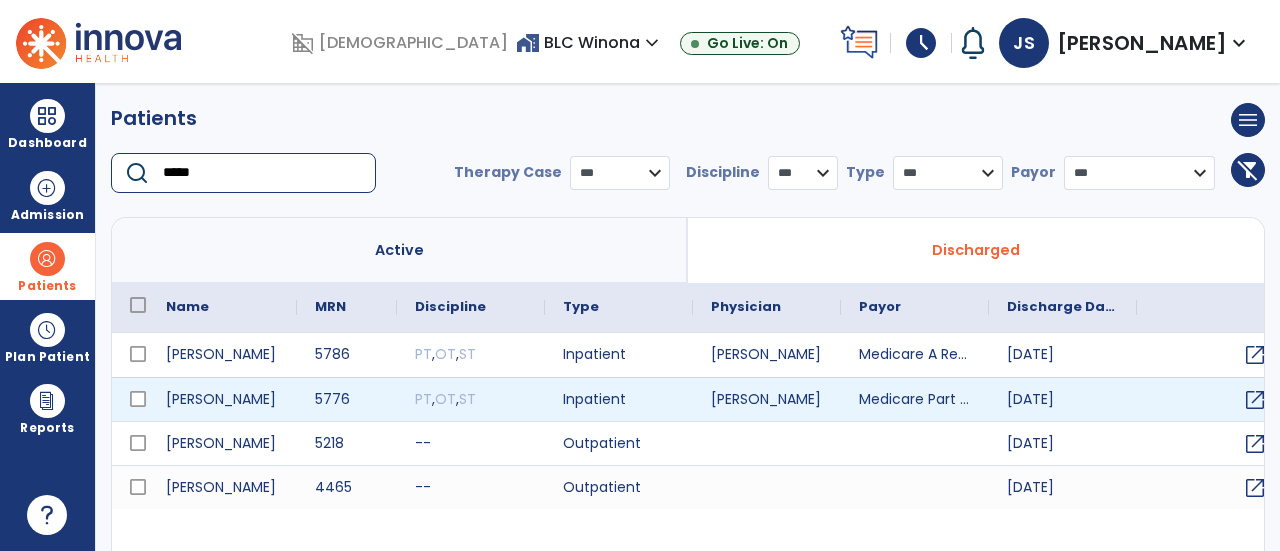type on "*****" 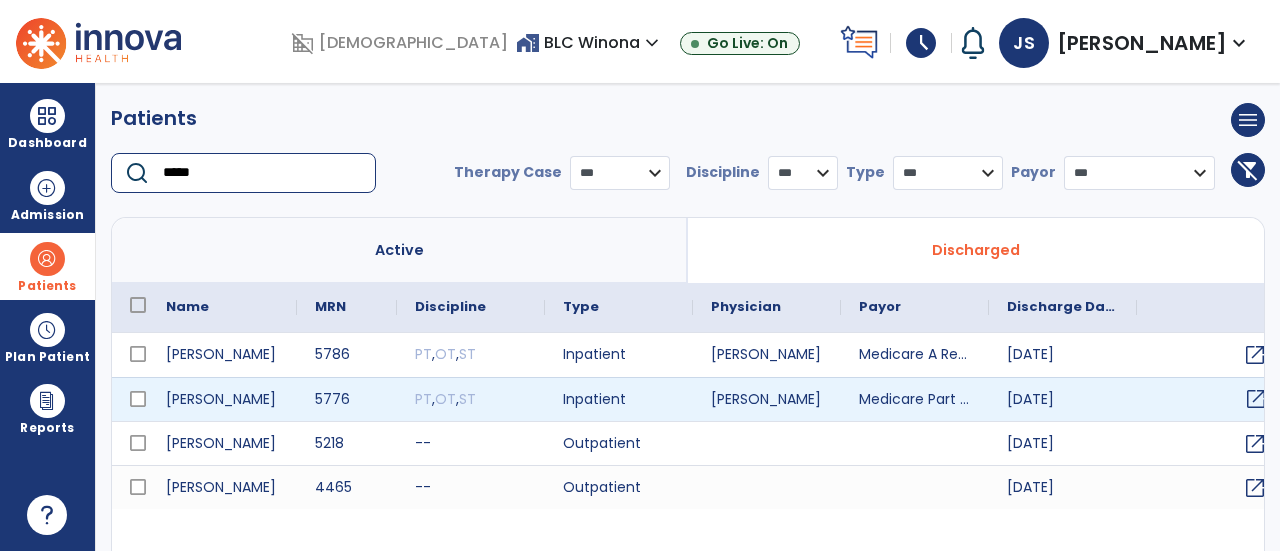 click on "open_in_new" at bounding box center (1256, 399) 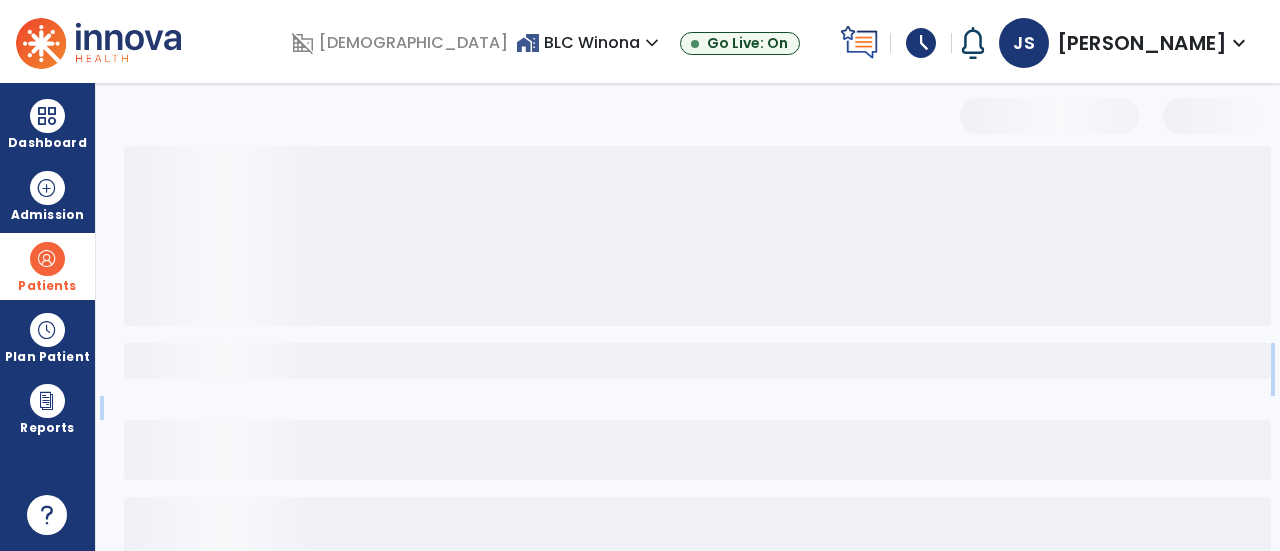 click at bounding box center [697, 358] 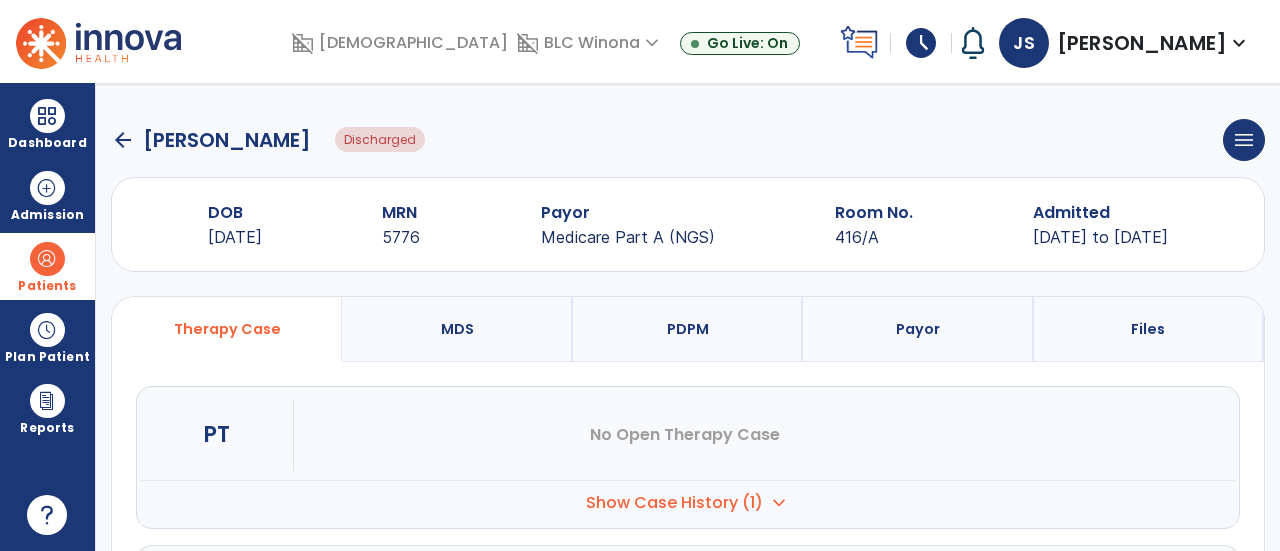 scroll, scrollTop: 339, scrollLeft: 0, axis: vertical 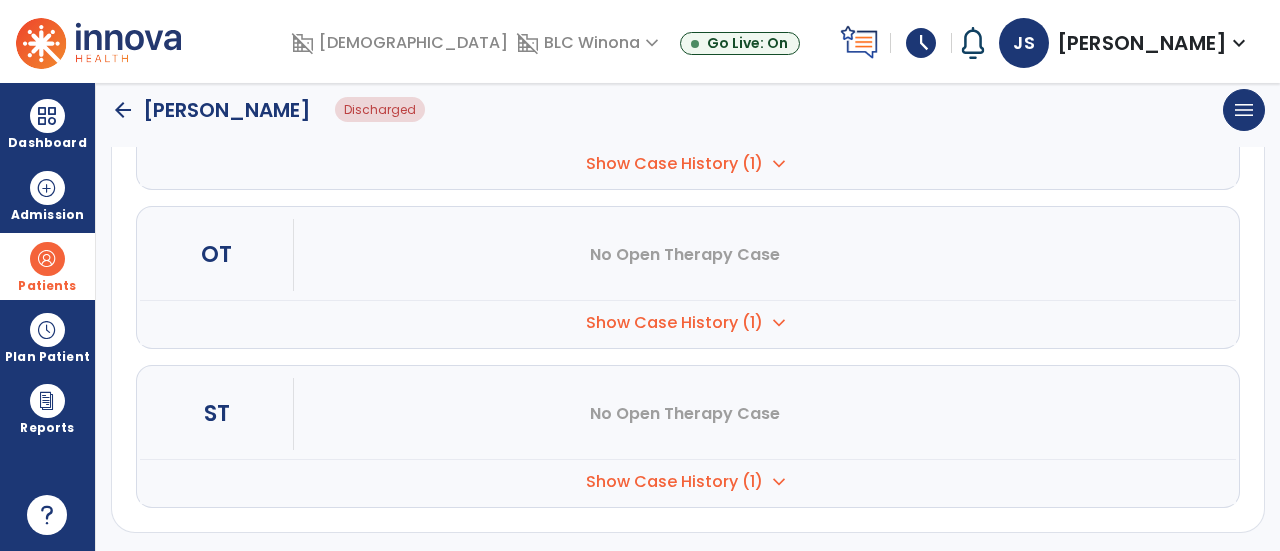 click on "Show Case History (1)" at bounding box center [674, 164] 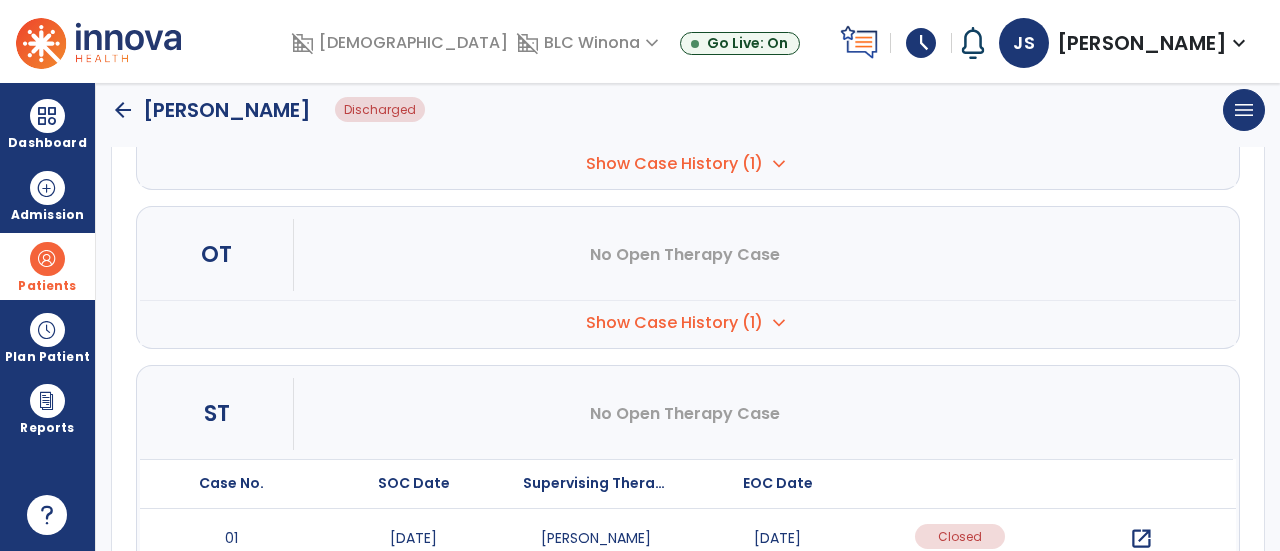 scroll, scrollTop: 459, scrollLeft: 0, axis: vertical 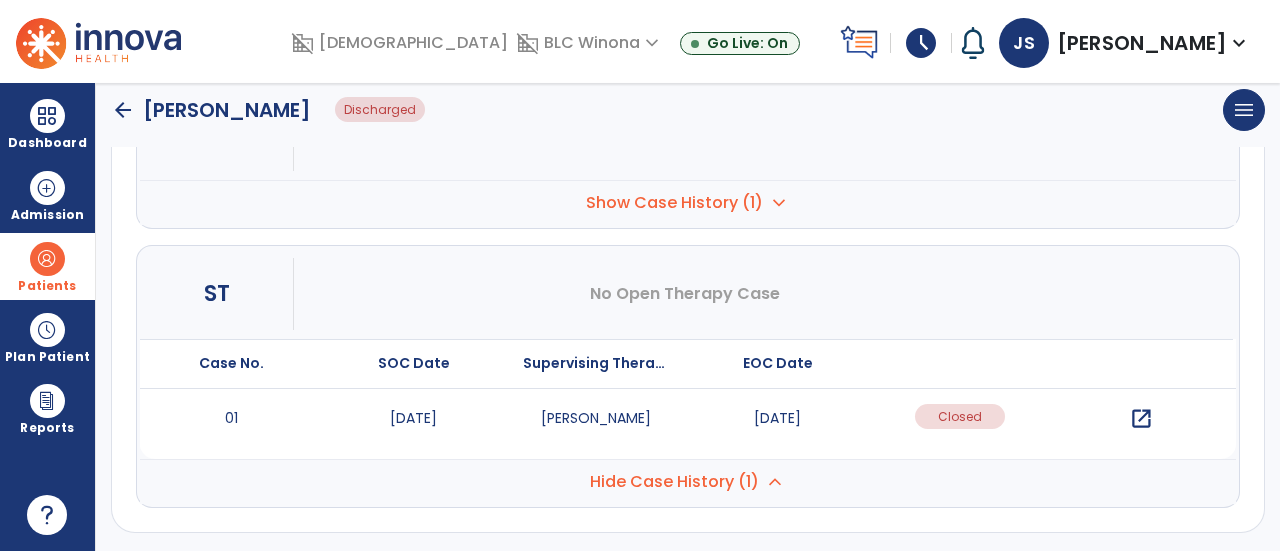 click on "open_in_new" at bounding box center [1141, 419] 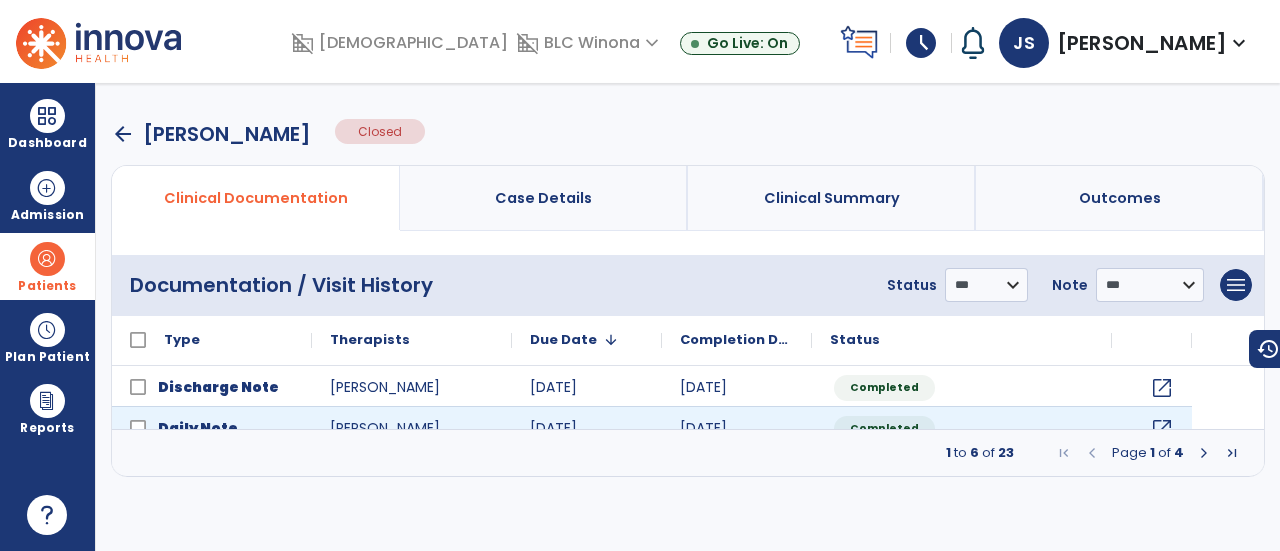 scroll, scrollTop: 0, scrollLeft: 0, axis: both 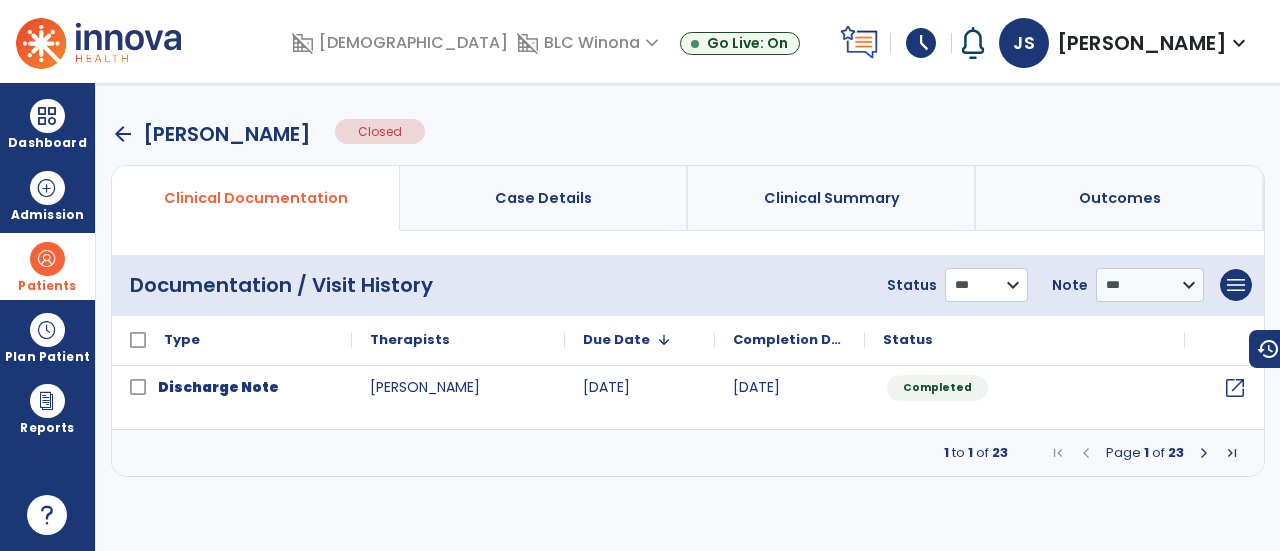 click on "**********" at bounding box center [986, 285] 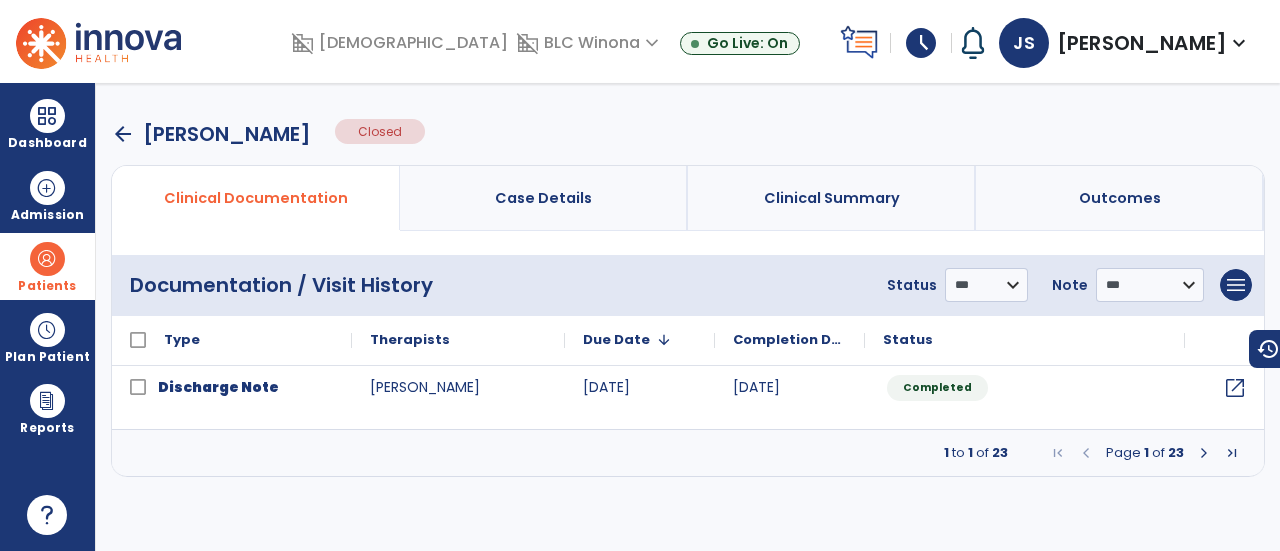 click at bounding box center [1232, 453] 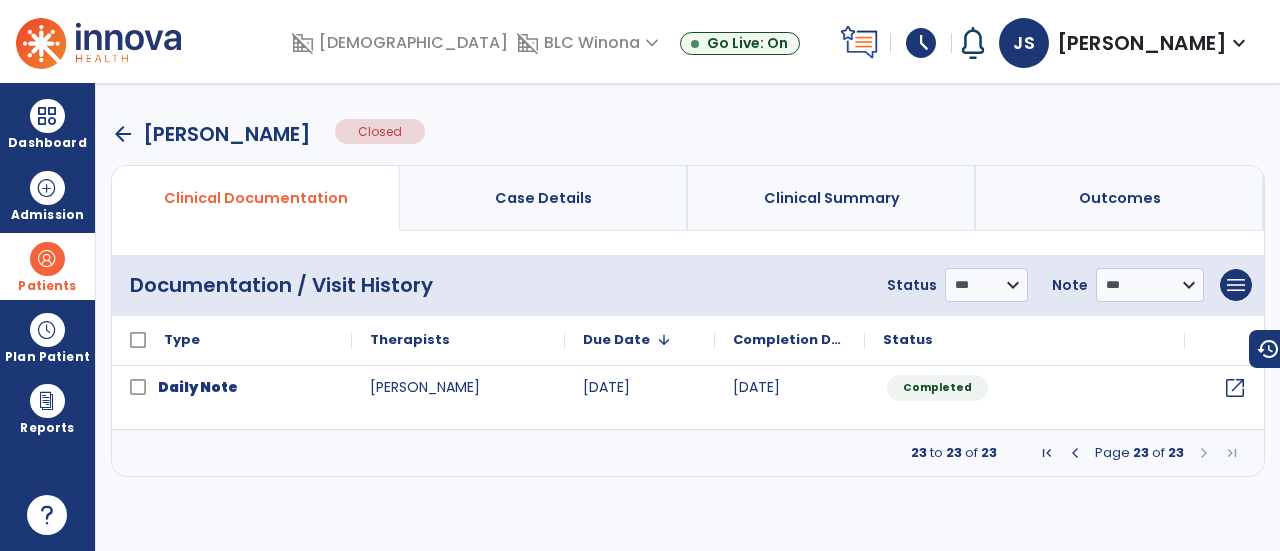 click at bounding box center [1047, 453] 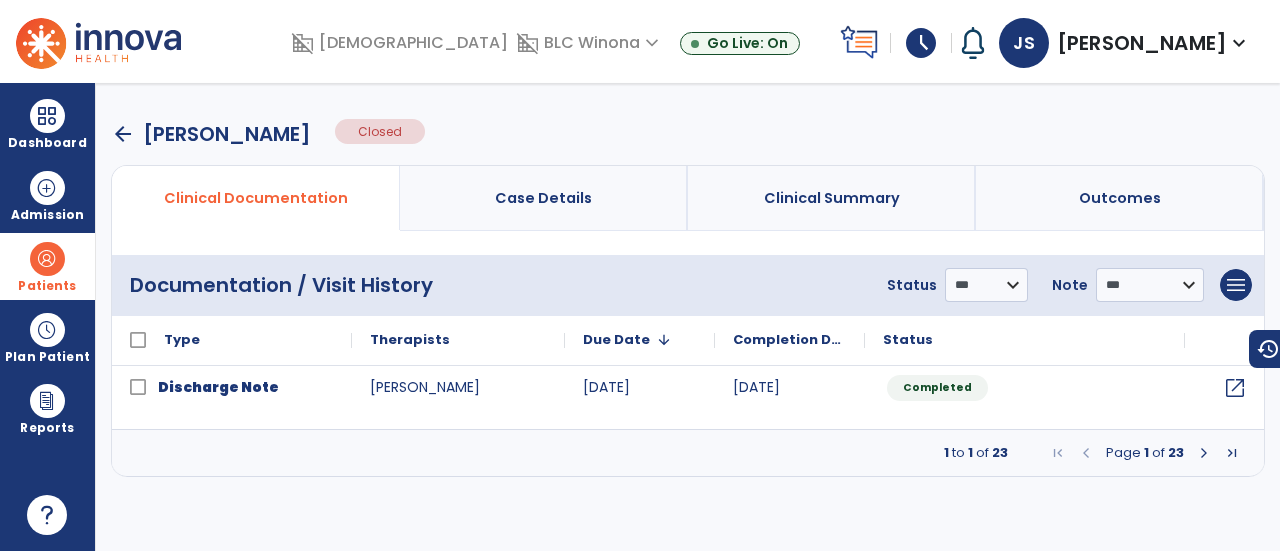 click at bounding box center [1232, 453] 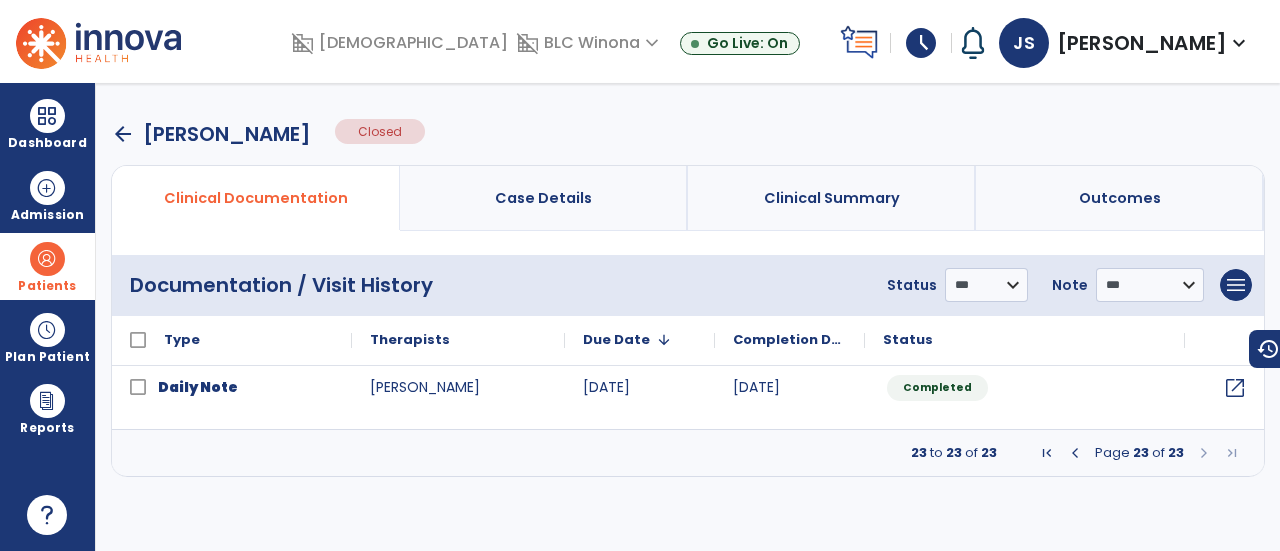 click at bounding box center (1075, 453) 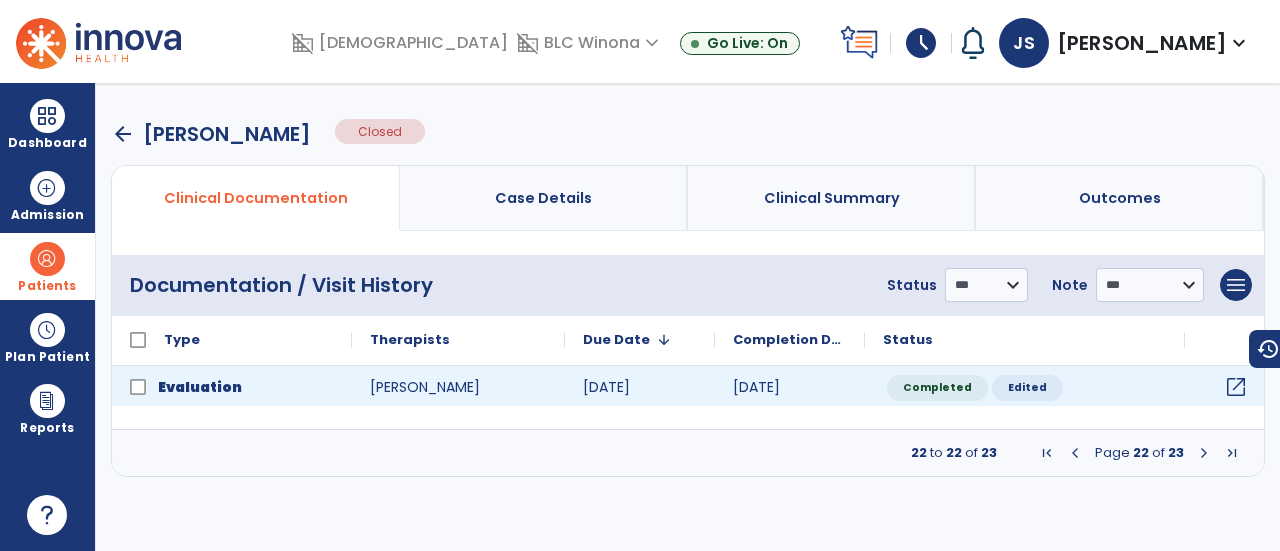 click on "open_in_new" 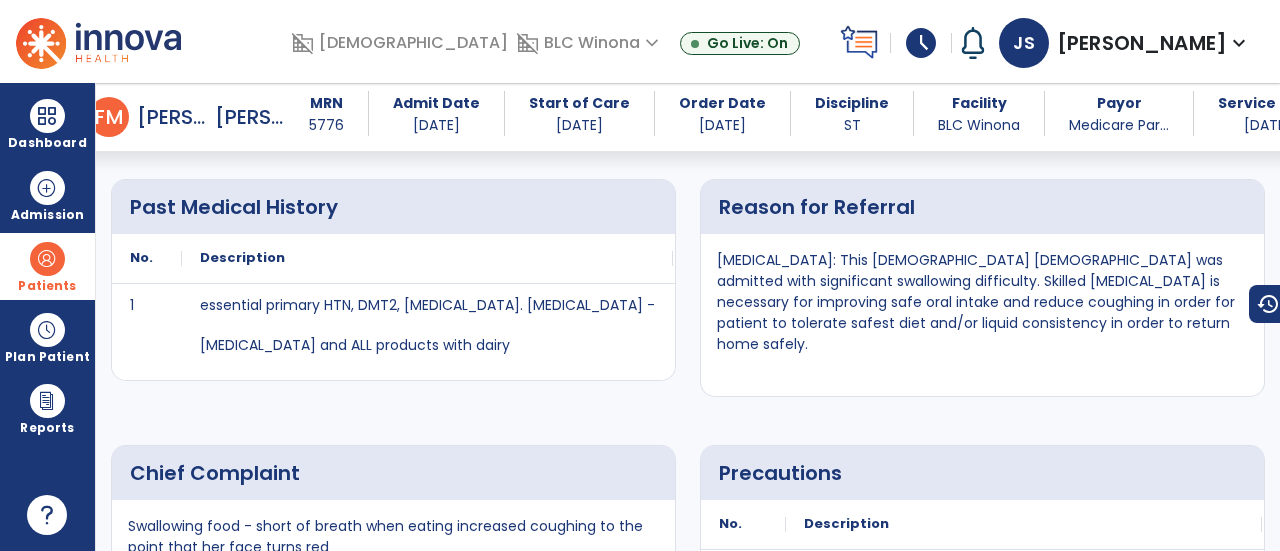 scroll, scrollTop: 796, scrollLeft: 0, axis: vertical 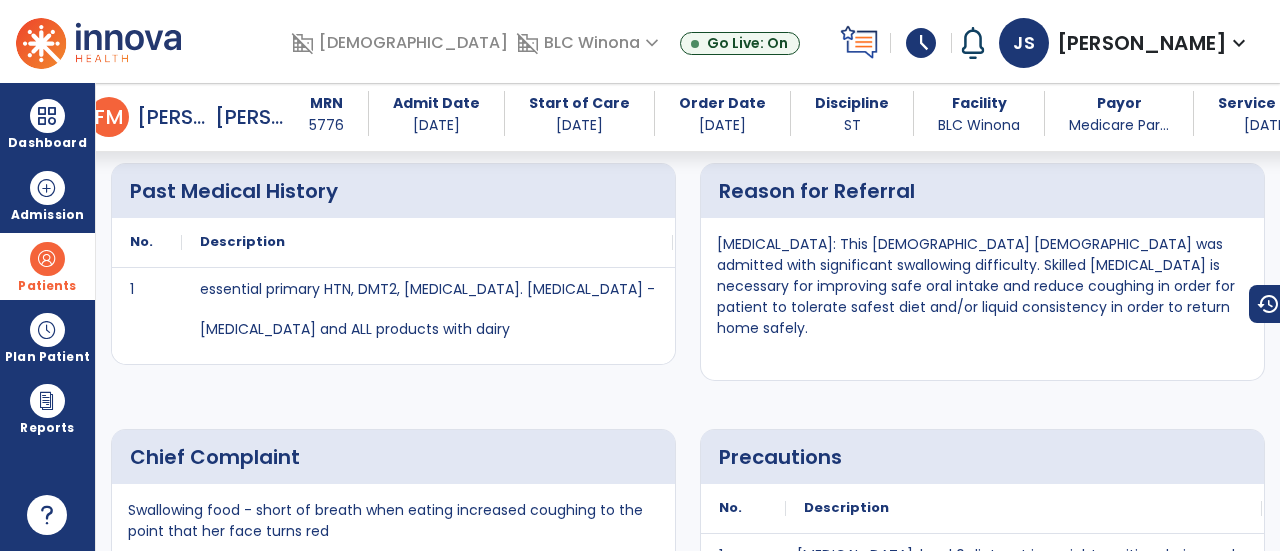 click on "Reason for Referral Dysphagia: This 86 year old female was admitted with significant swallowing difficulty. Skilled Speech Therapy is necessary for improving safe oral intake and reduce coughing in order for patient to tolerate safest diet and/or liquid consistency in order to return home safely." at bounding box center [982, 272] 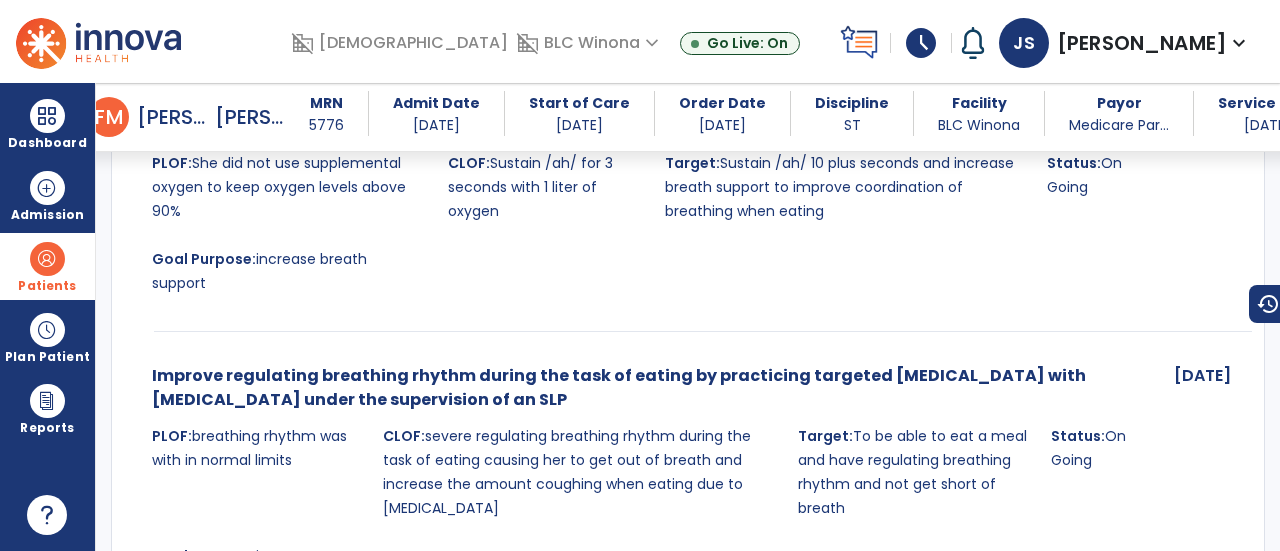scroll, scrollTop: 6676, scrollLeft: 0, axis: vertical 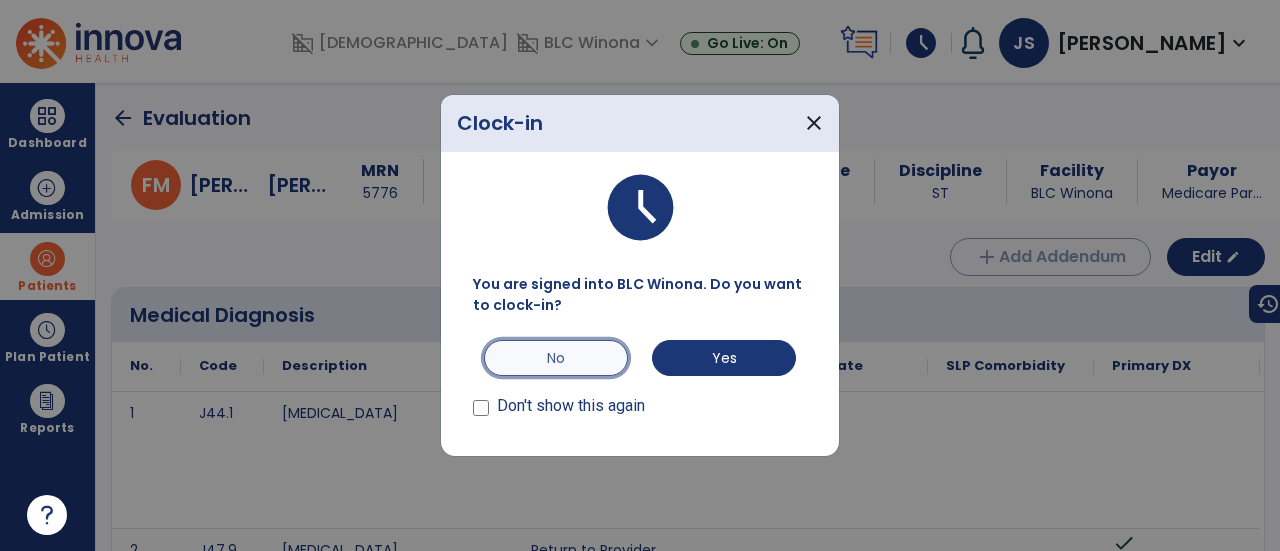 click on "No" at bounding box center (556, 358) 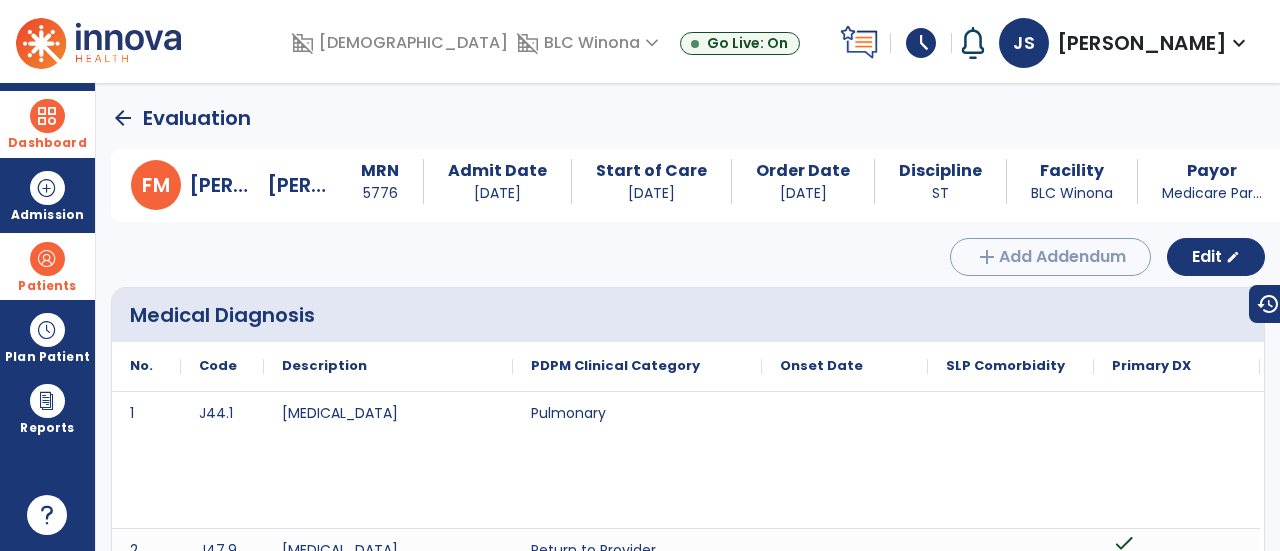 click on "Dashboard" at bounding box center (47, 124) 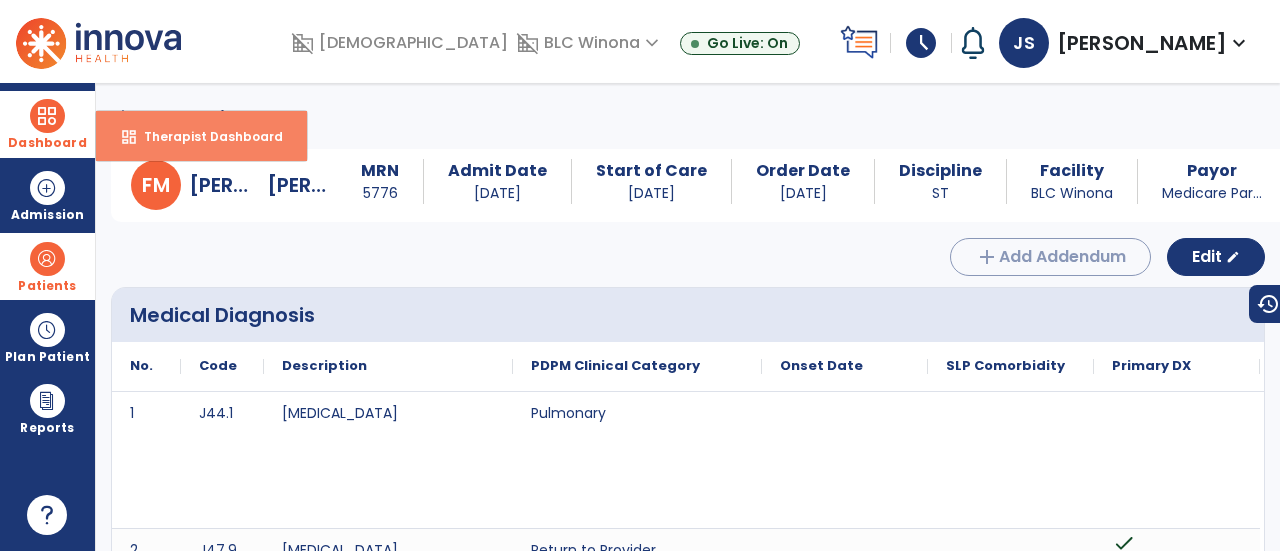 click on "Therapist Dashboard" at bounding box center [205, 136] 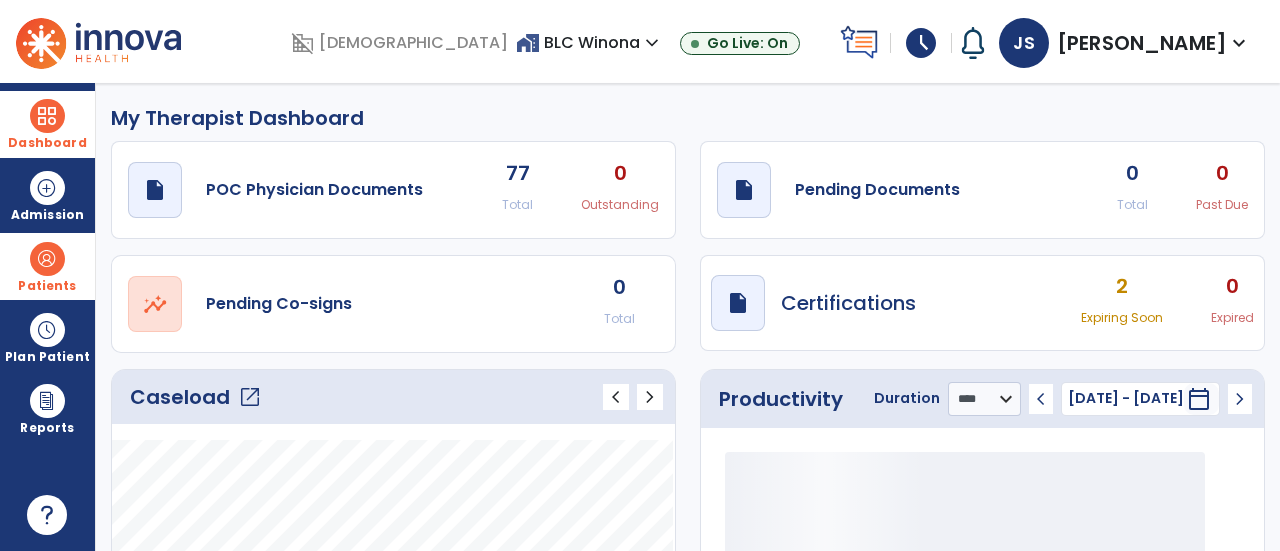 click on "home_work   BLC Winona   expand_more" at bounding box center (590, 42) 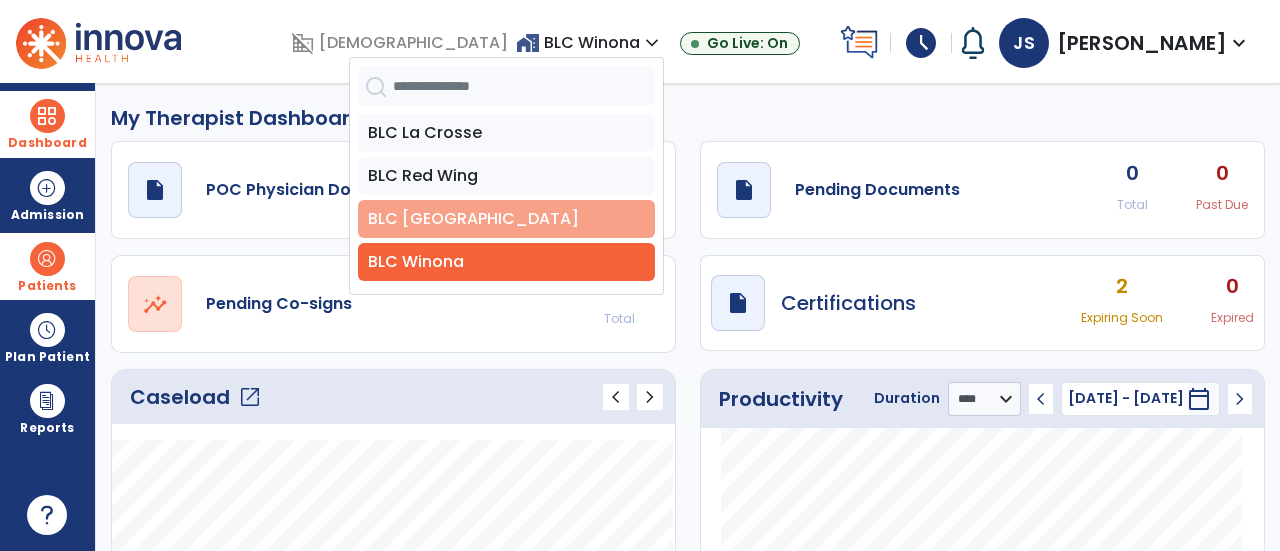 click on "BLC [GEOGRAPHIC_DATA]" at bounding box center (506, 219) 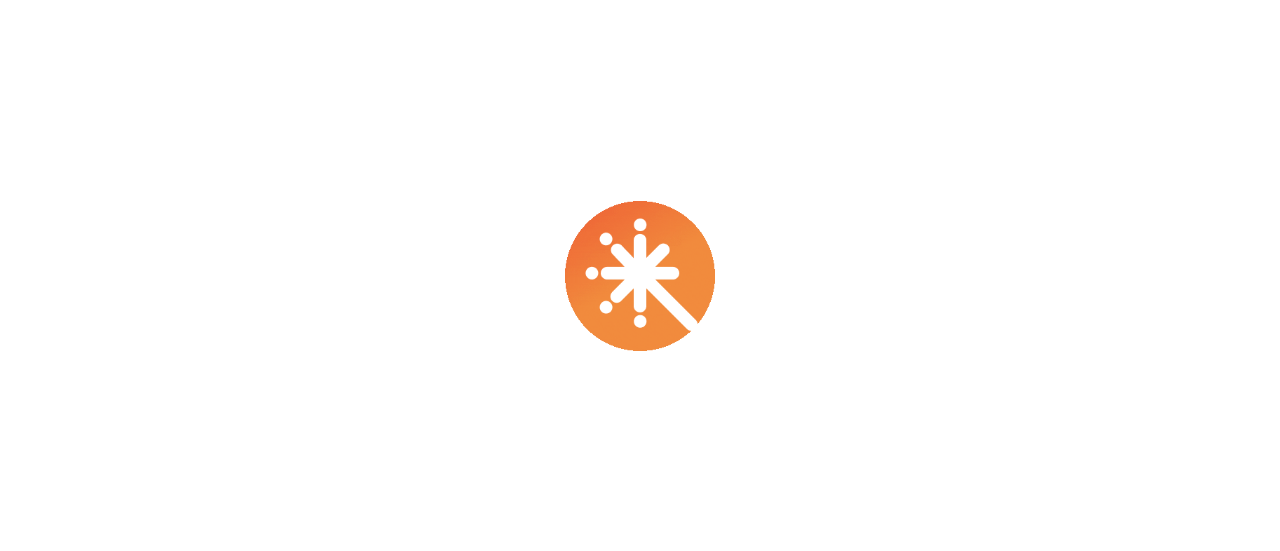 scroll, scrollTop: 0, scrollLeft: 0, axis: both 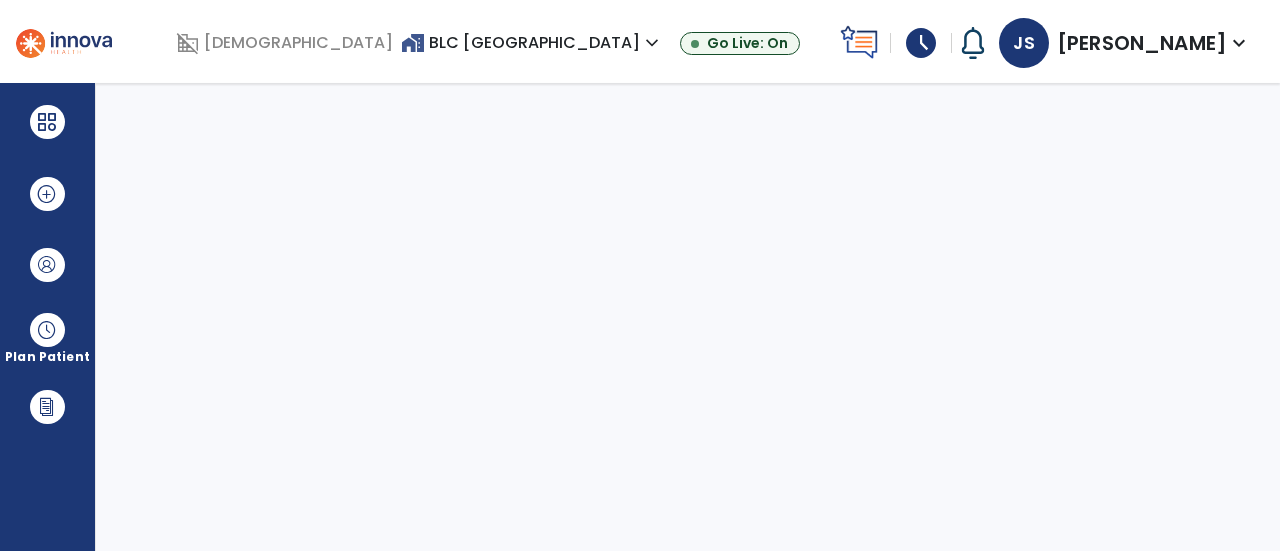 select on "****" 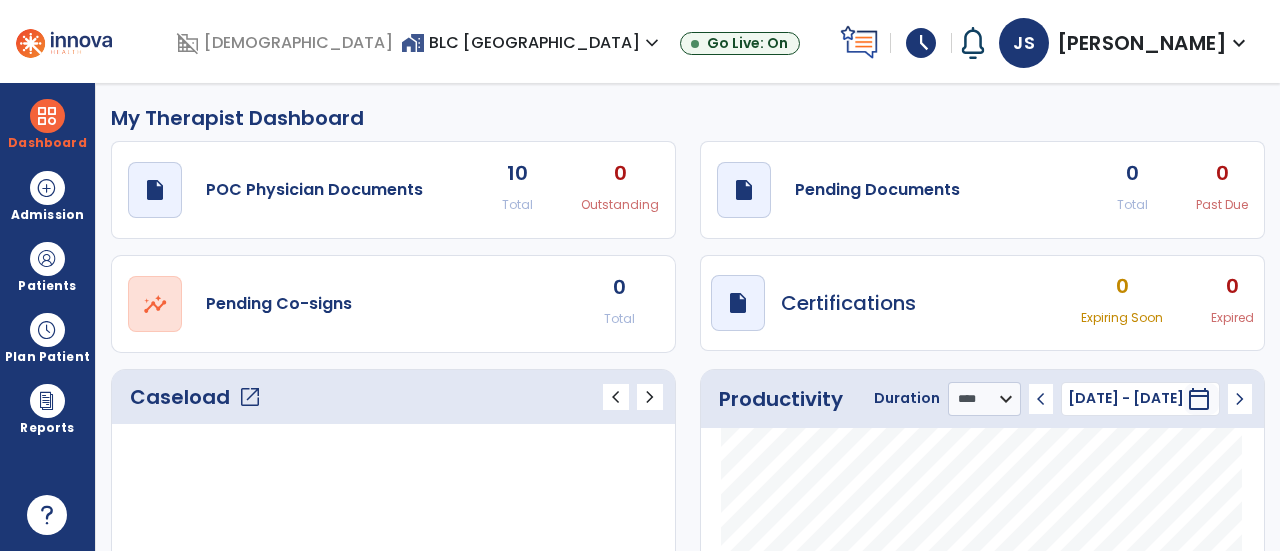 click on "schedule" at bounding box center [921, 43] 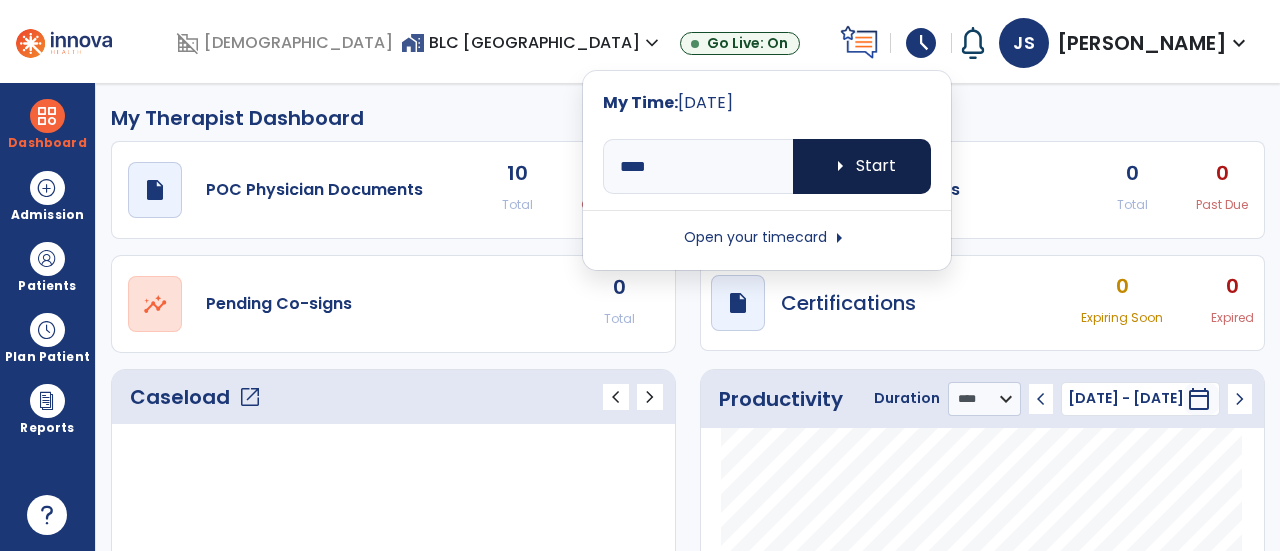 click on "arrow_right  Start" at bounding box center [862, 166] 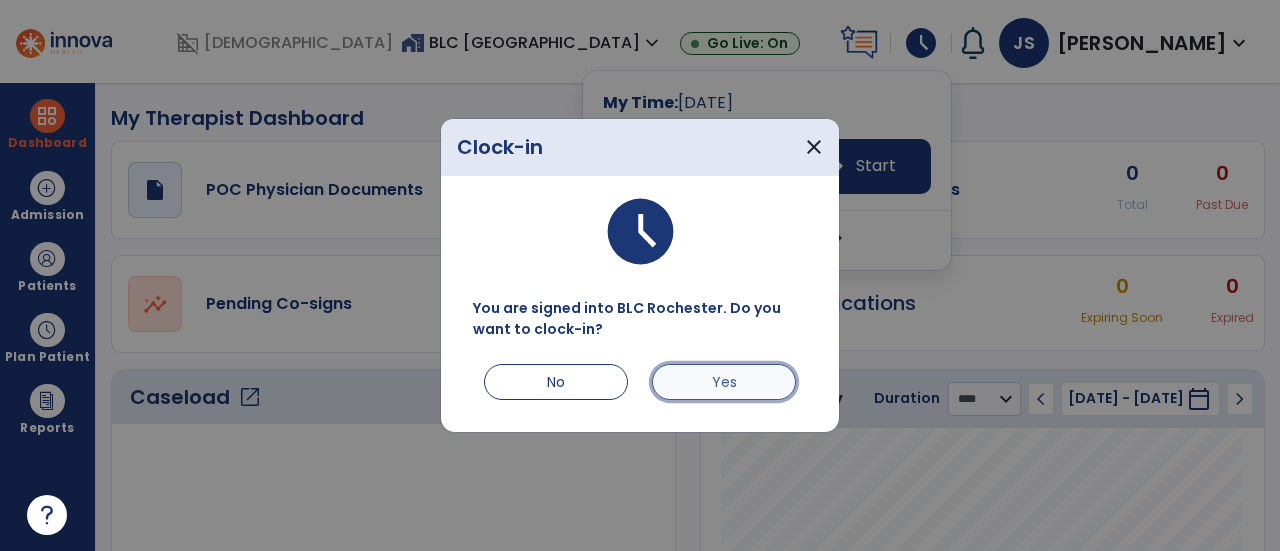 click on "Yes" at bounding box center [724, 382] 